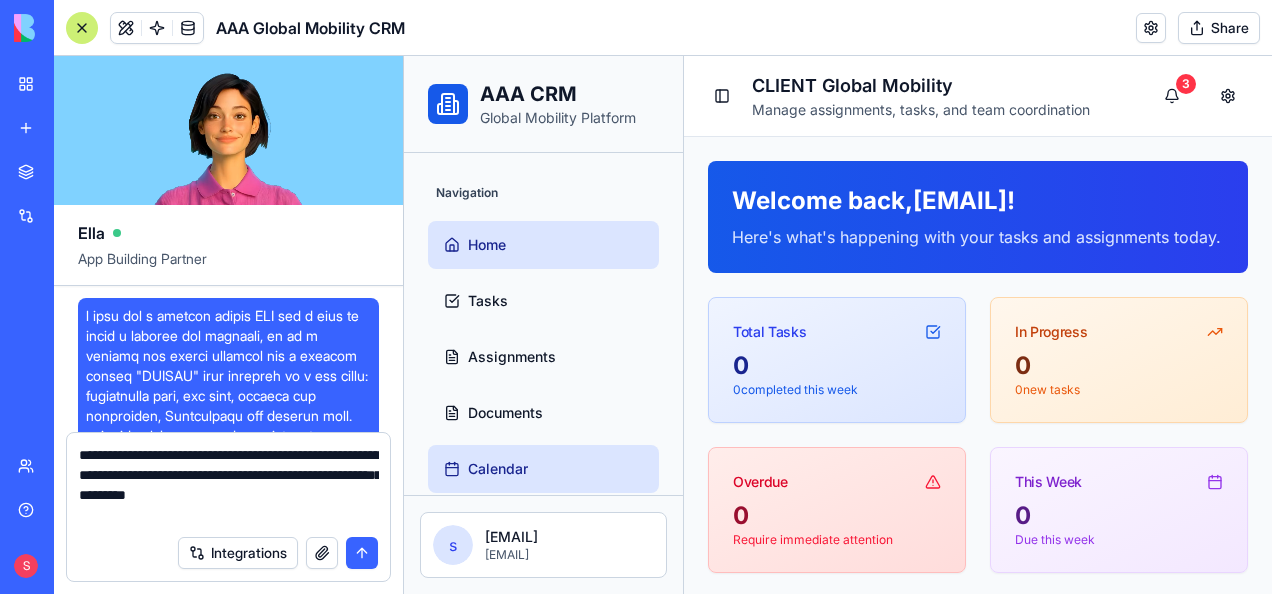 scroll, scrollTop: 0, scrollLeft: 0, axis: both 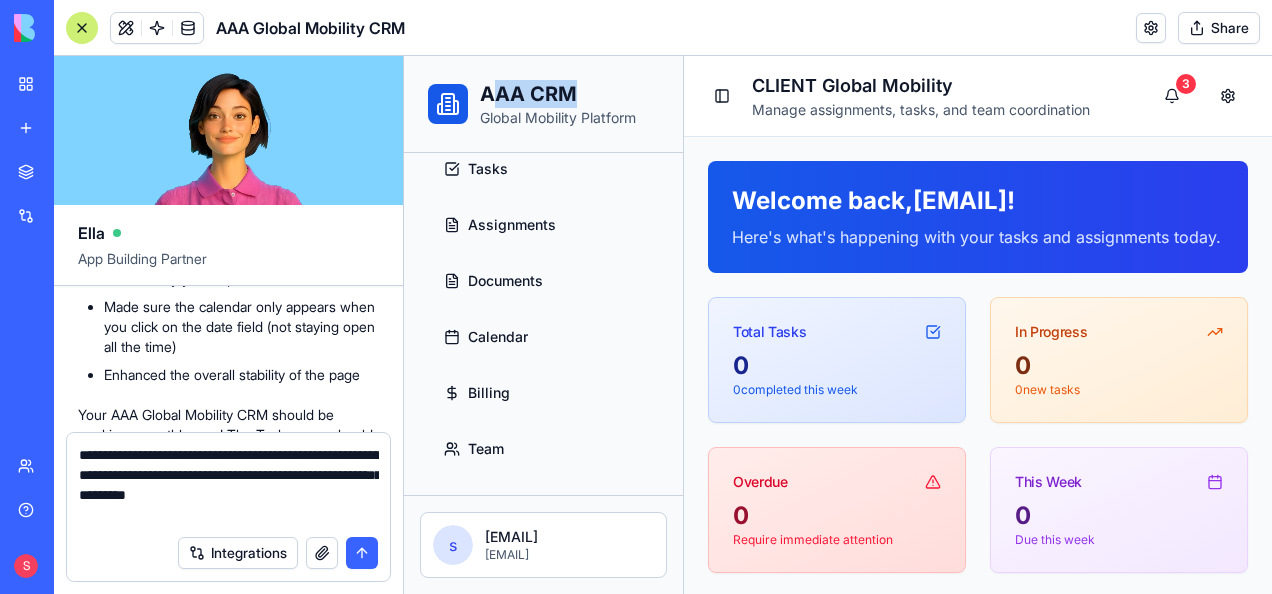drag, startPoint x: 496, startPoint y: 94, endPoint x: 660, endPoint y: 106, distance: 164.43843 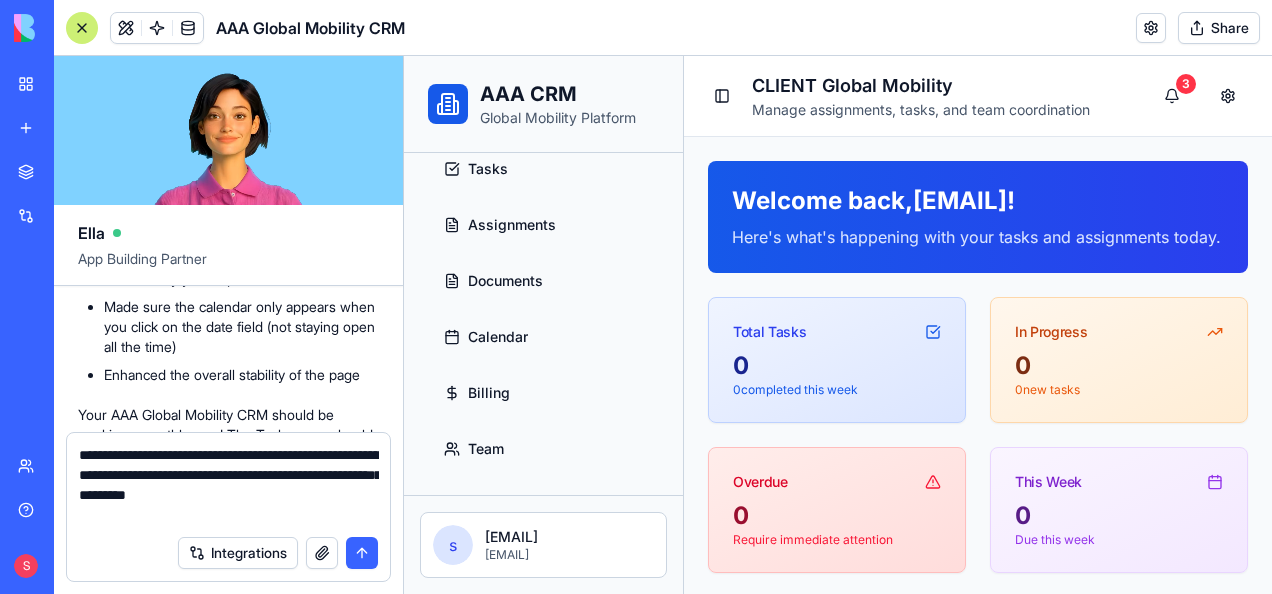 click on "AAA CRM Global Mobility Platform" at bounding box center [543, 104] 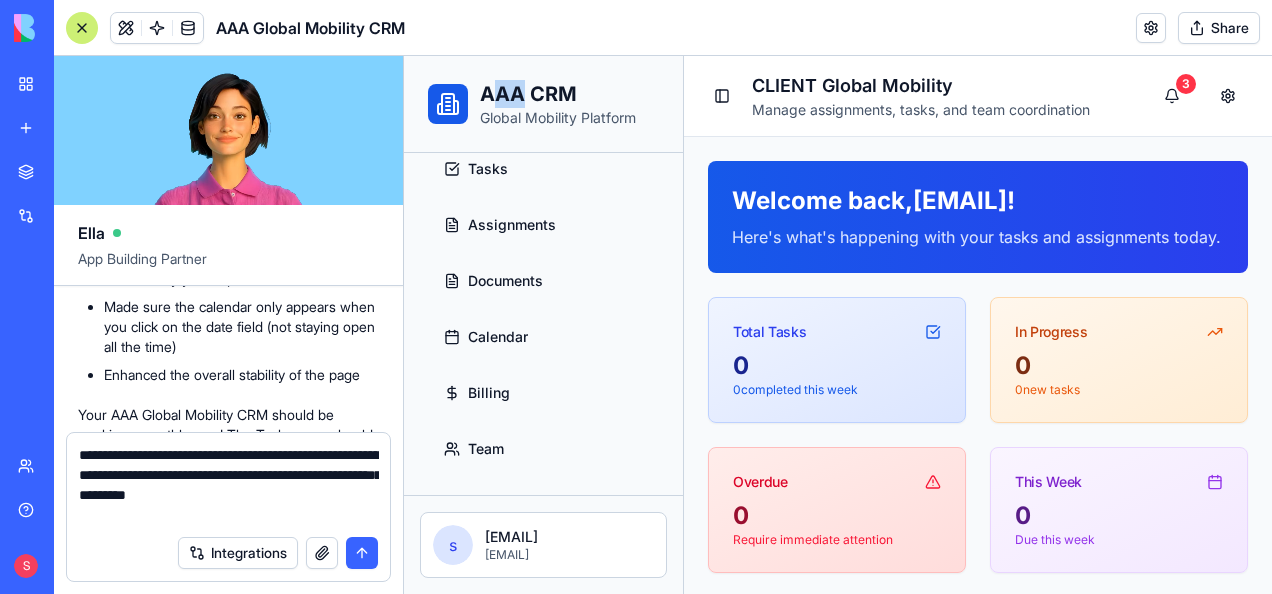 drag, startPoint x: 489, startPoint y: 92, endPoint x: 527, endPoint y: 94, distance: 38.052597 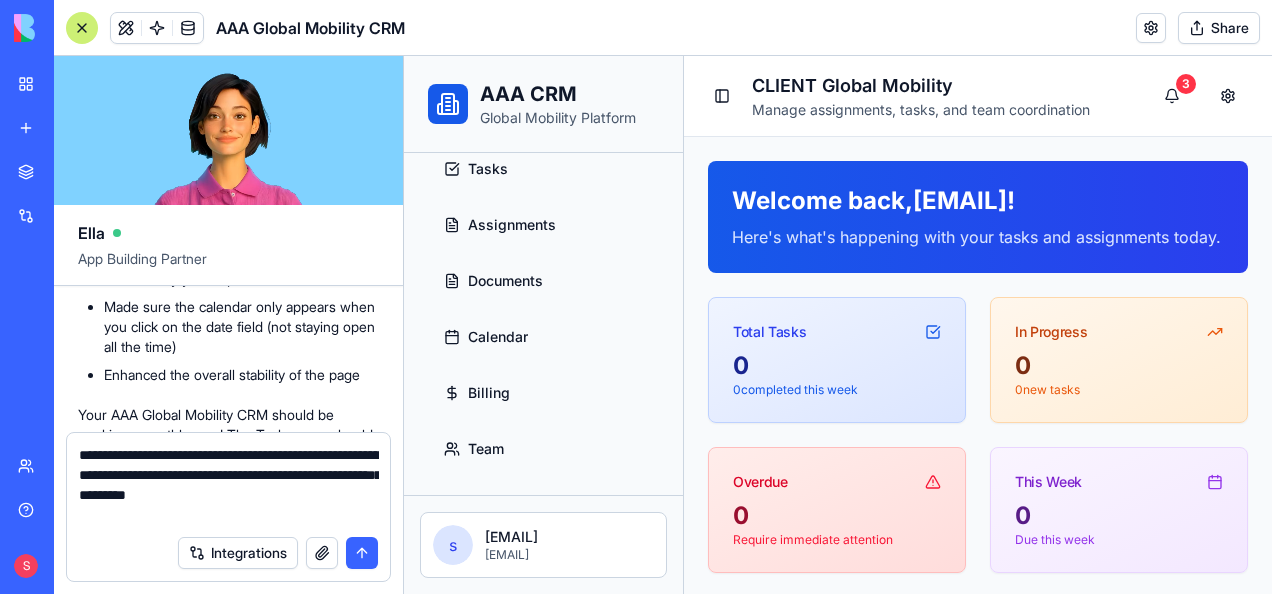 click on "AAA CRM" at bounding box center (558, 94) 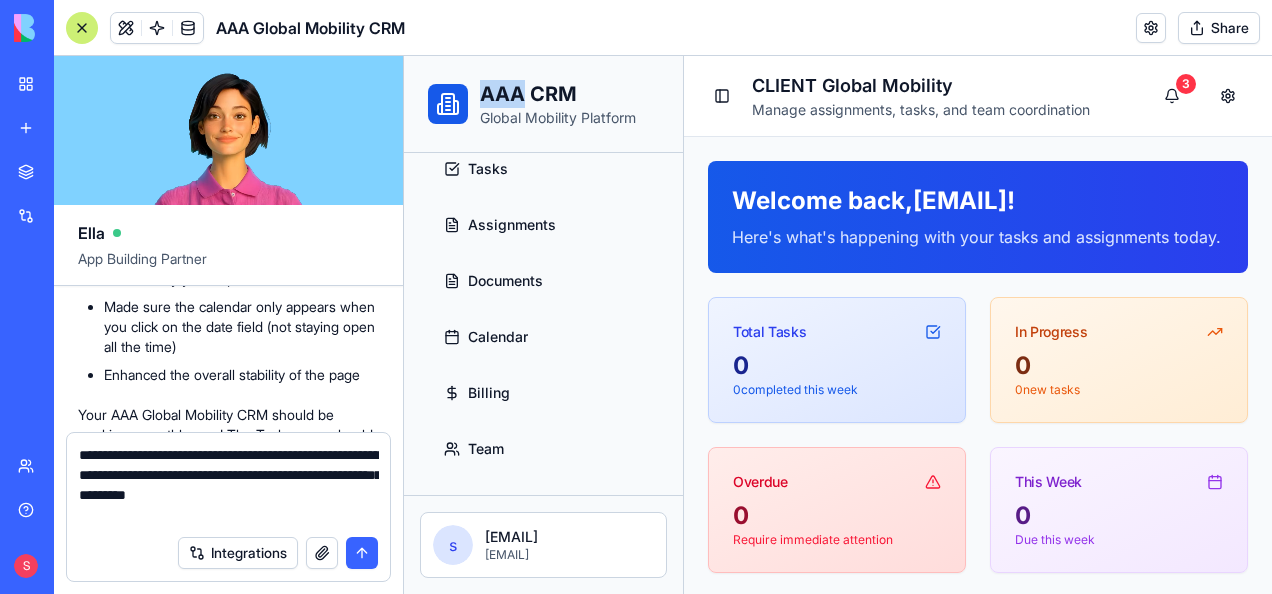 drag, startPoint x: 484, startPoint y: 91, endPoint x: 602, endPoint y: 85, distance: 118.15244 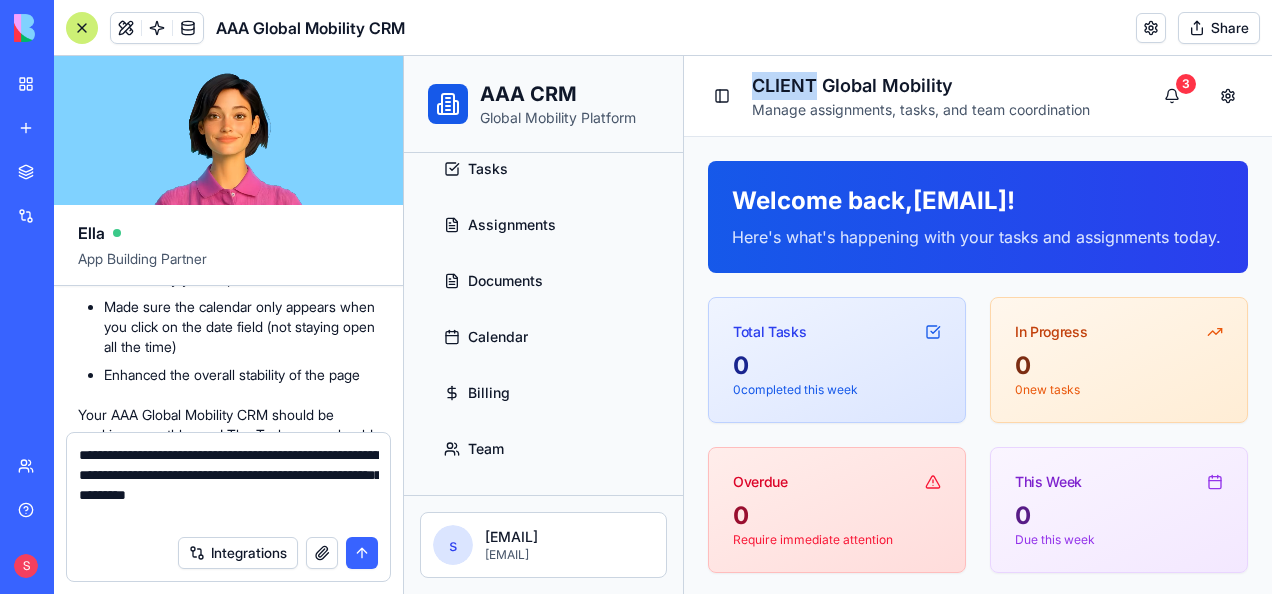 drag, startPoint x: 756, startPoint y: 80, endPoint x: 818, endPoint y: 84, distance: 62.1289 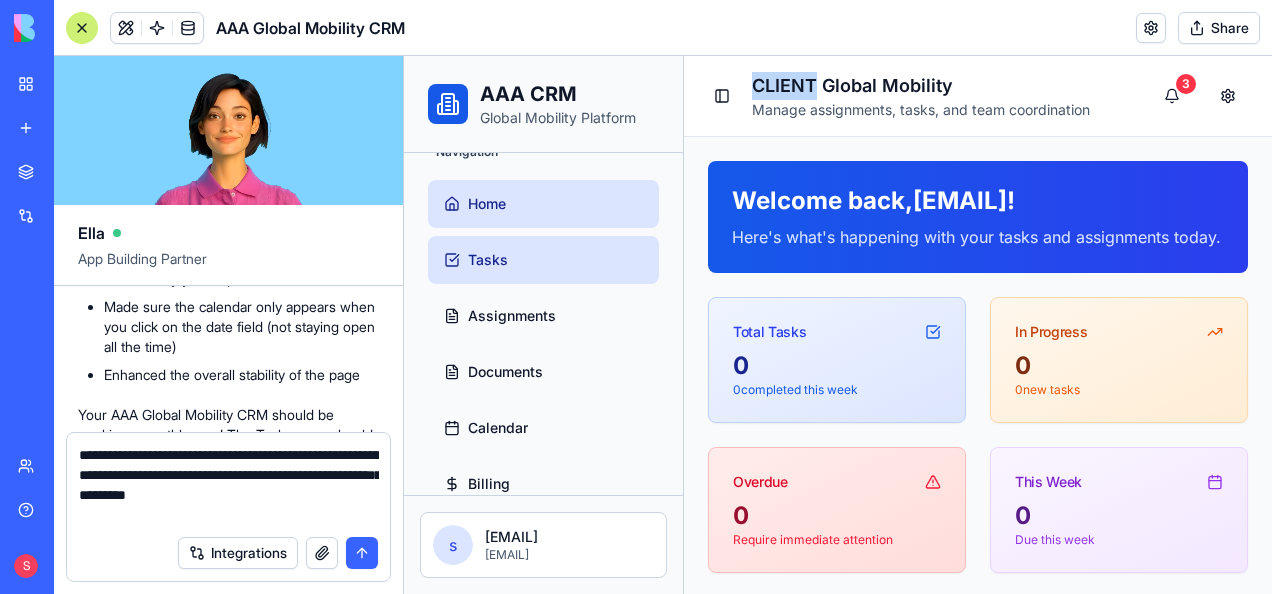scroll, scrollTop: 0, scrollLeft: 0, axis: both 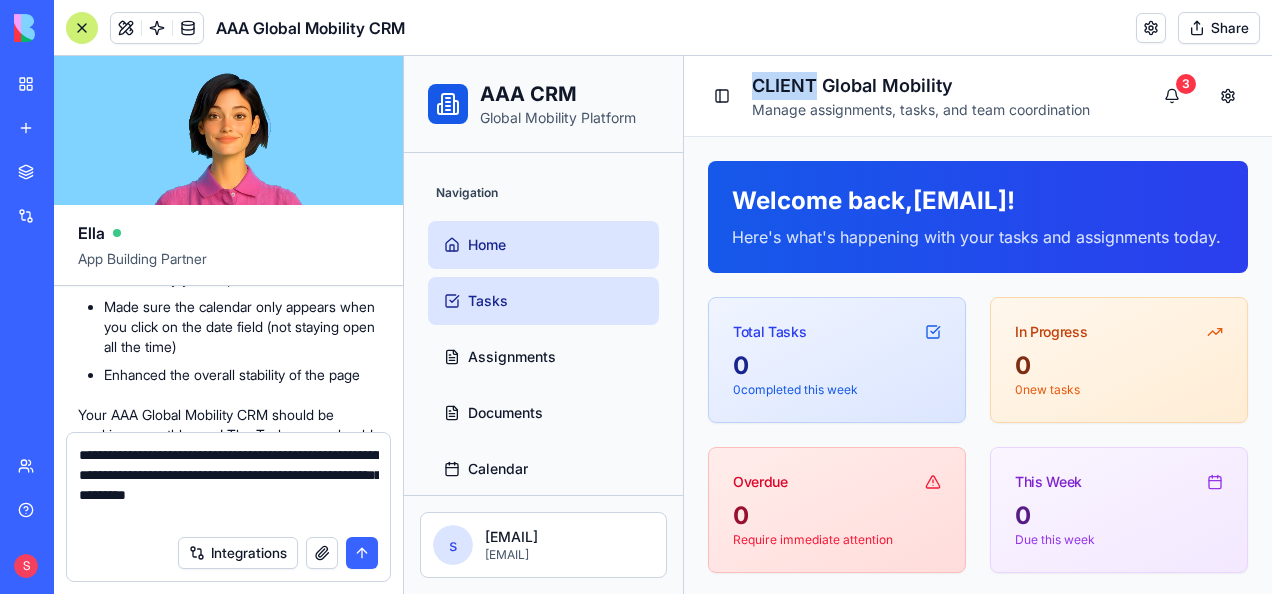 click on "Tasks" at bounding box center (488, 301) 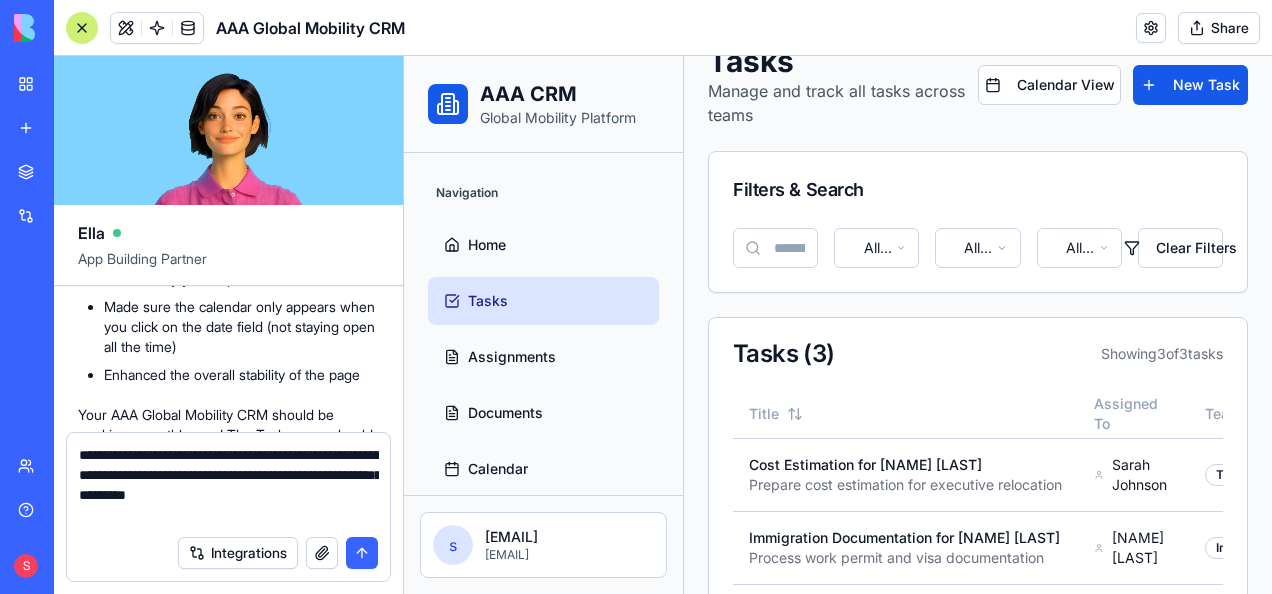 scroll, scrollTop: 0, scrollLeft: 0, axis: both 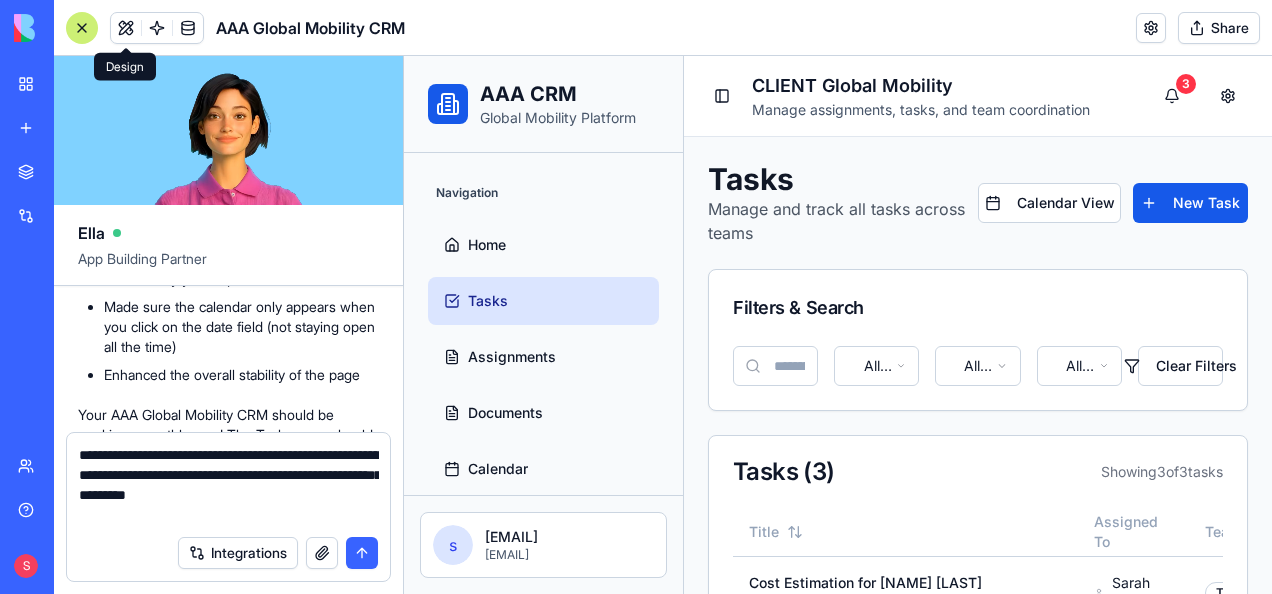 click at bounding box center (82, 28) 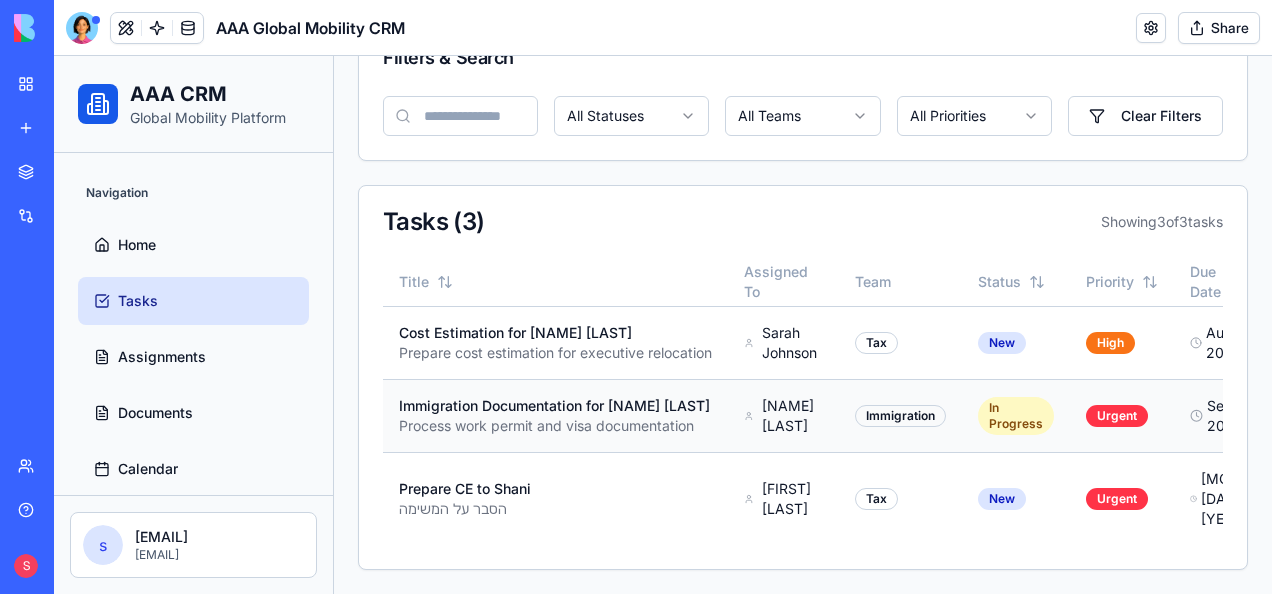 scroll, scrollTop: 258, scrollLeft: 0, axis: vertical 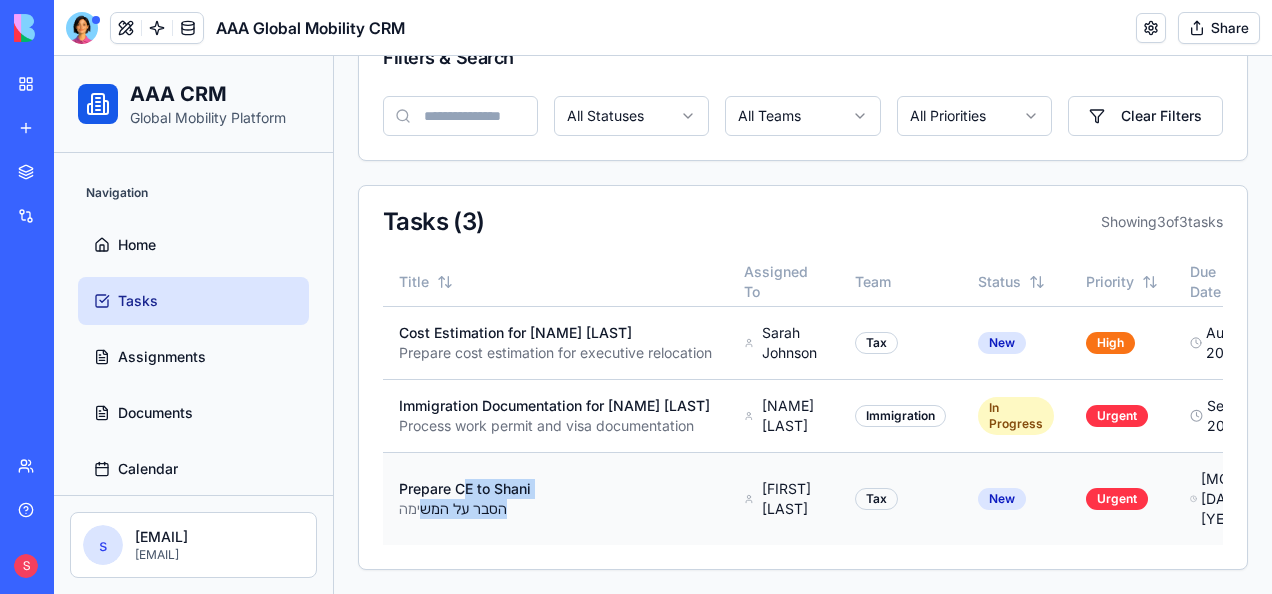 drag, startPoint x: 418, startPoint y: 484, endPoint x: 470, endPoint y: 475, distance: 52.773098 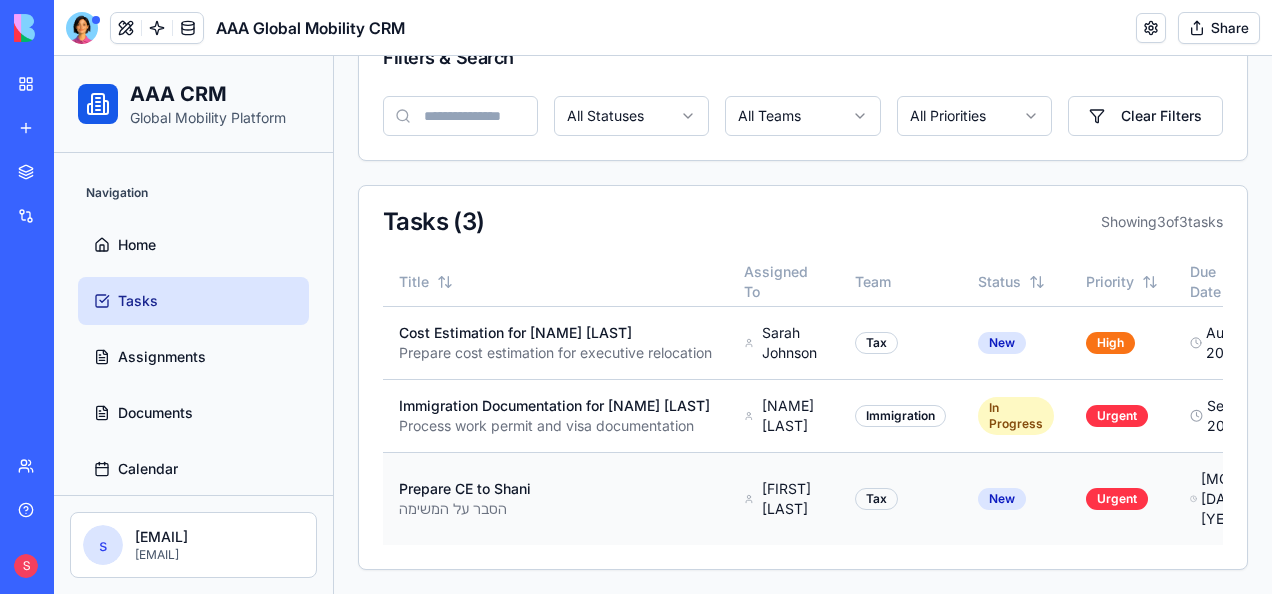 click on "Prepare CE to Shani" at bounding box center [555, 489] 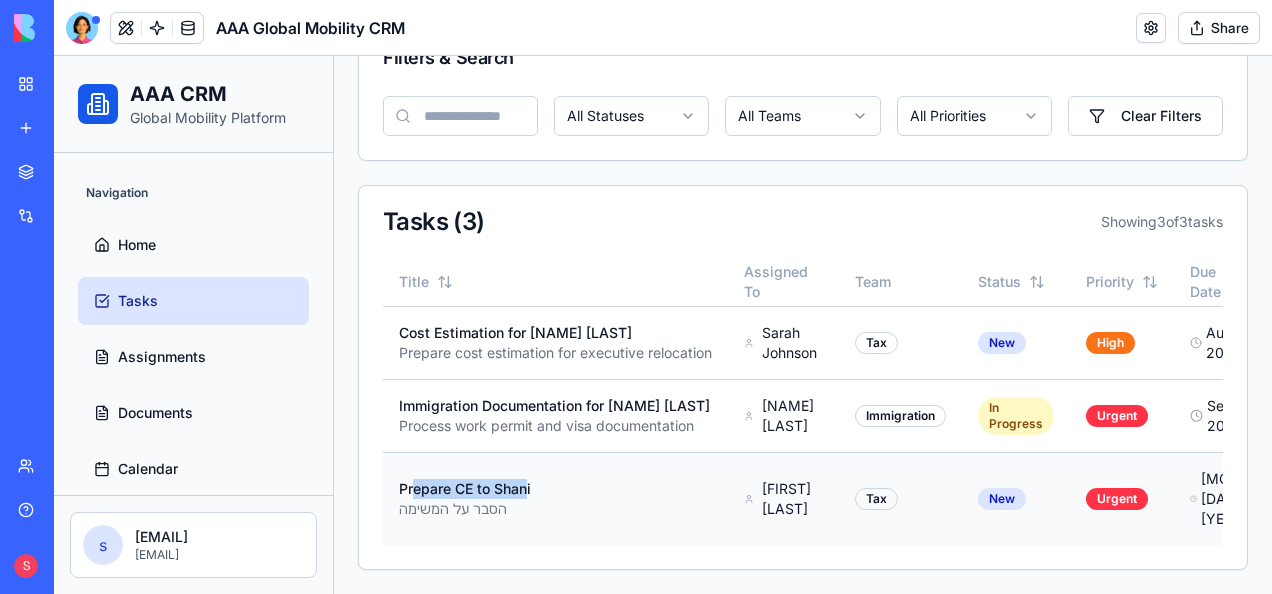 drag, startPoint x: 413, startPoint y: 474, endPoint x: 525, endPoint y: 474, distance: 112 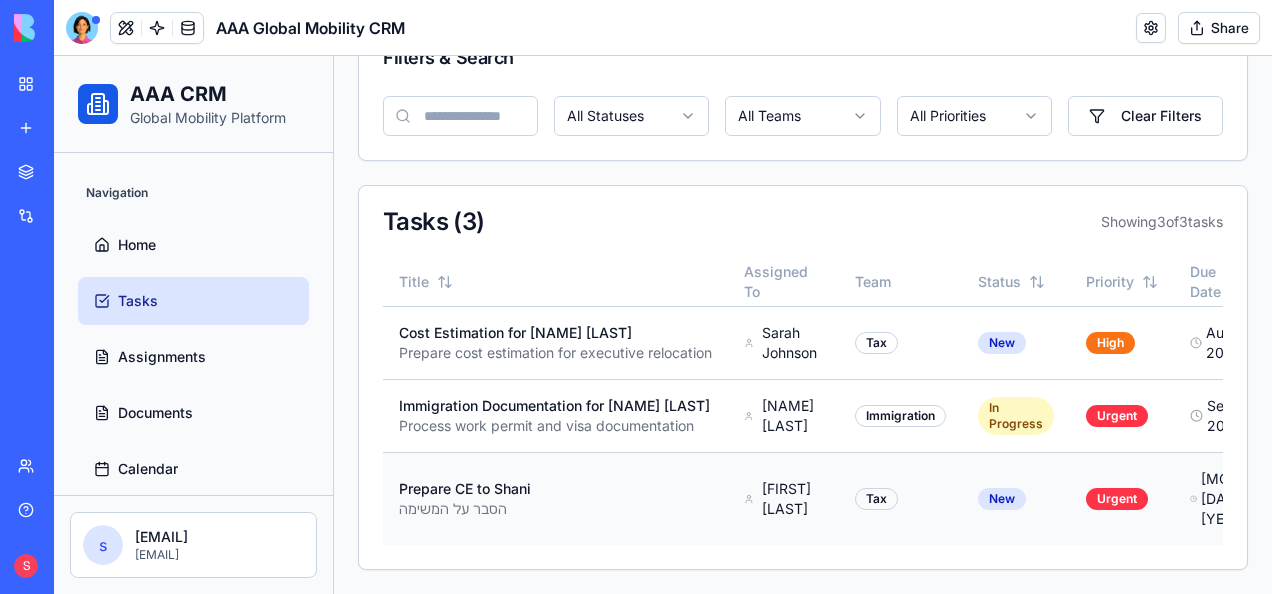 click on "Prepare CE to Shani" at bounding box center [555, 489] 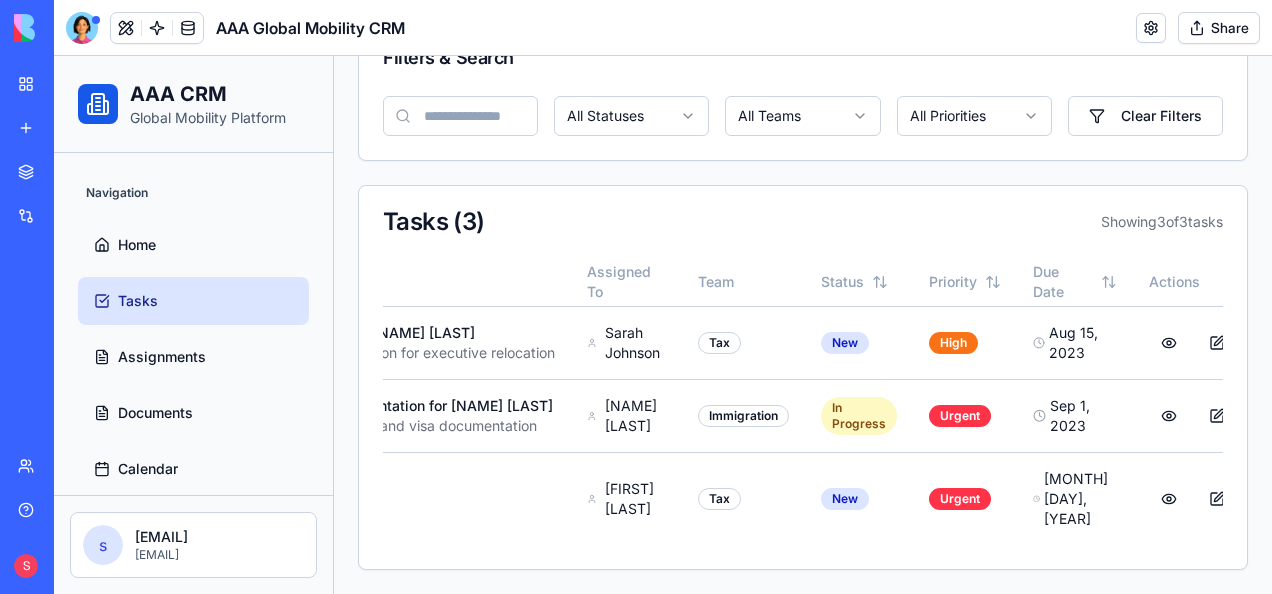 scroll, scrollTop: 0, scrollLeft: 166, axis: horizontal 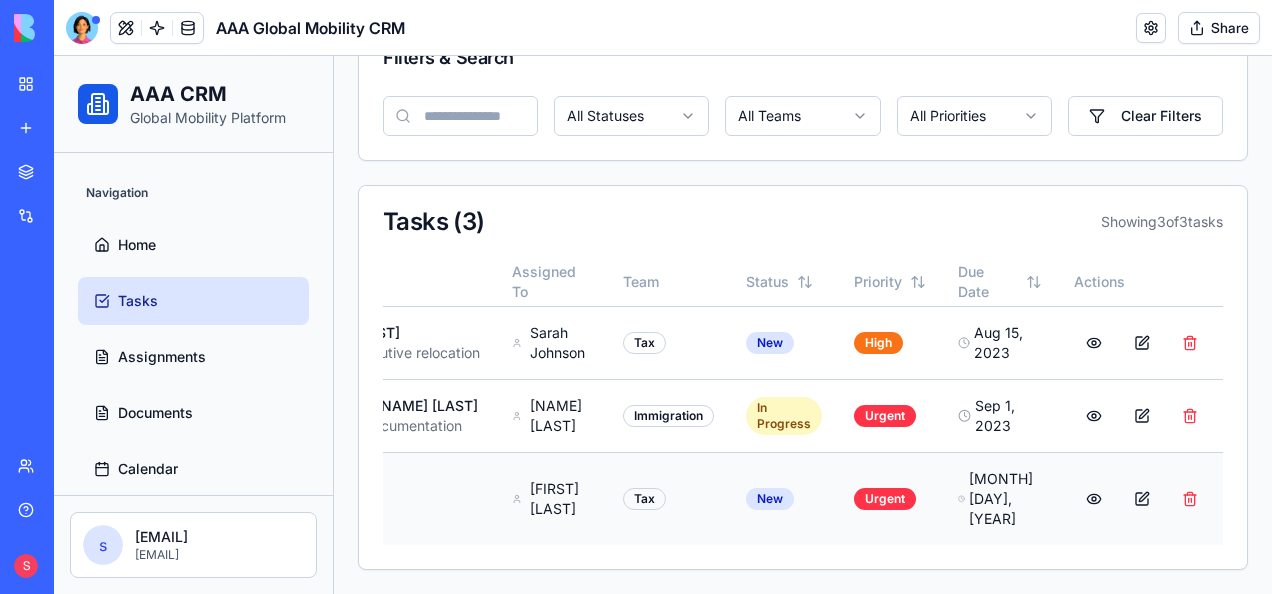 click at bounding box center (1142, 499) 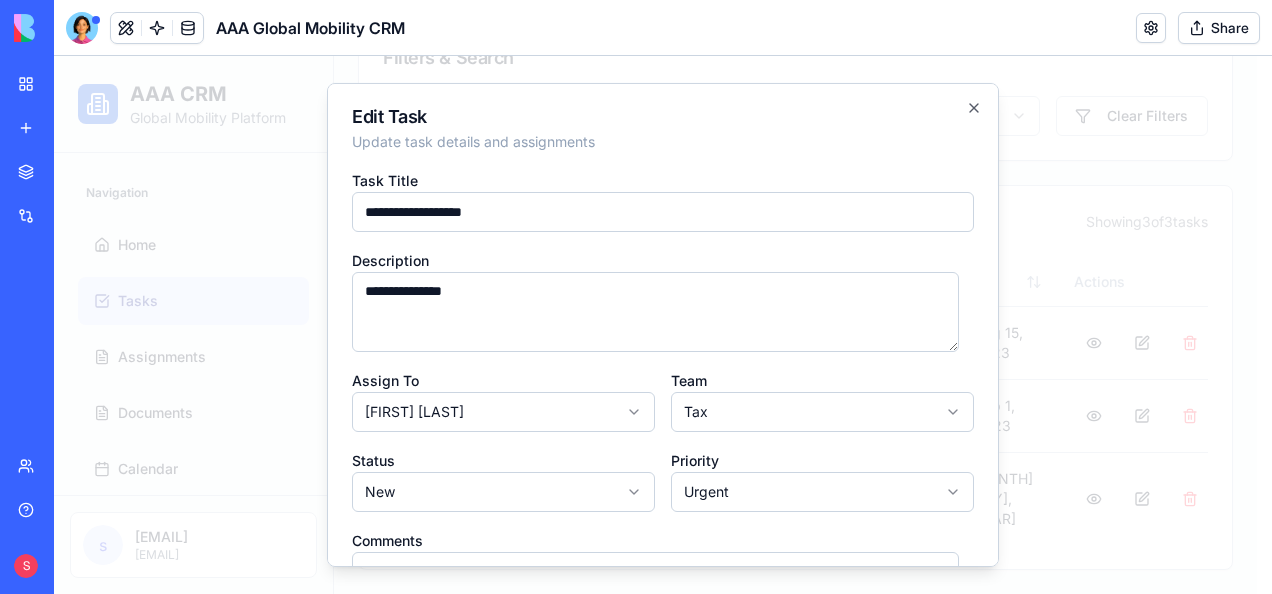 scroll, scrollTop: 0, scrollLeft: 232, axis: horizontal 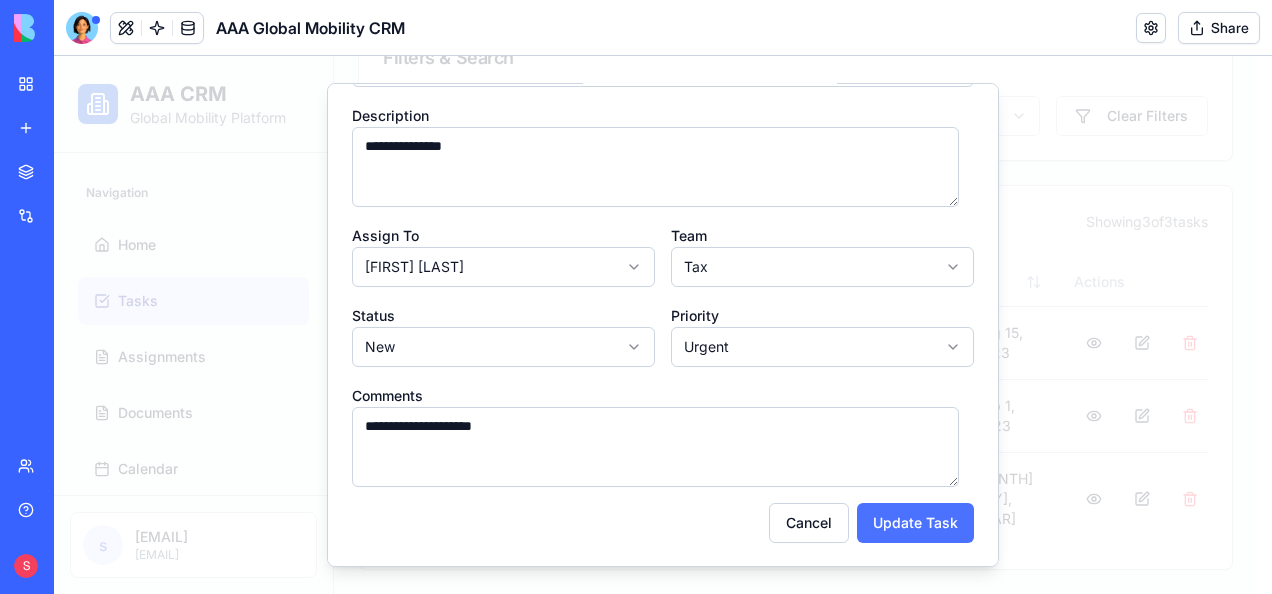 click on "Update Task" at bounding box center (915, 523) 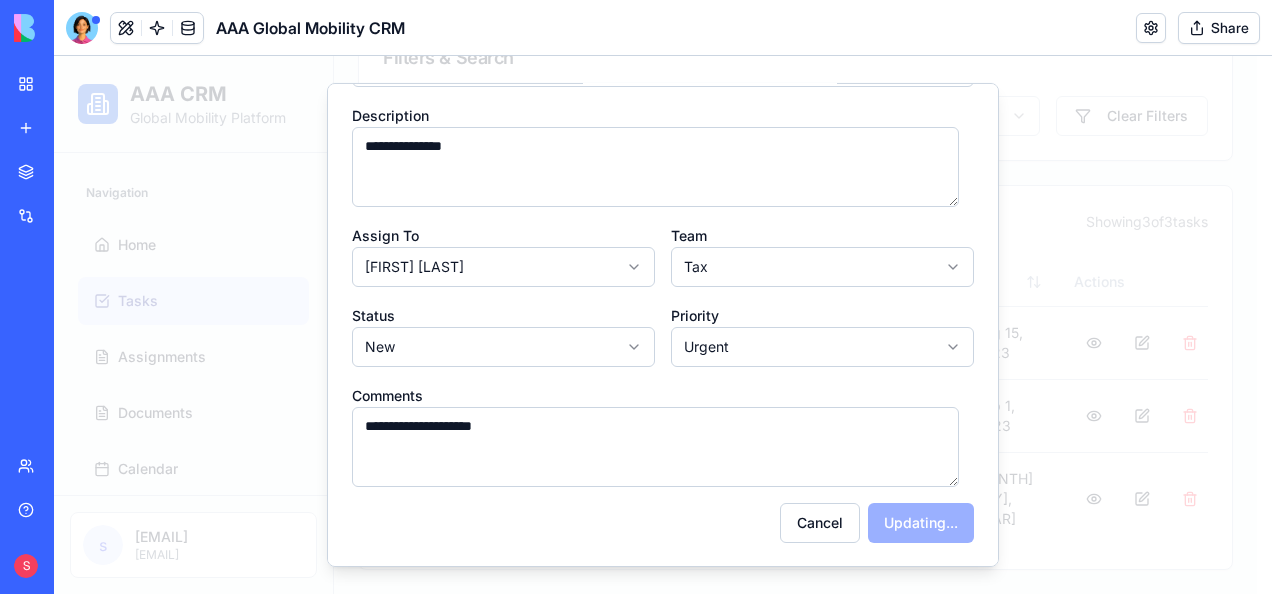 scroll, scrollTop: 0, scrollLeft: 0, axis: both 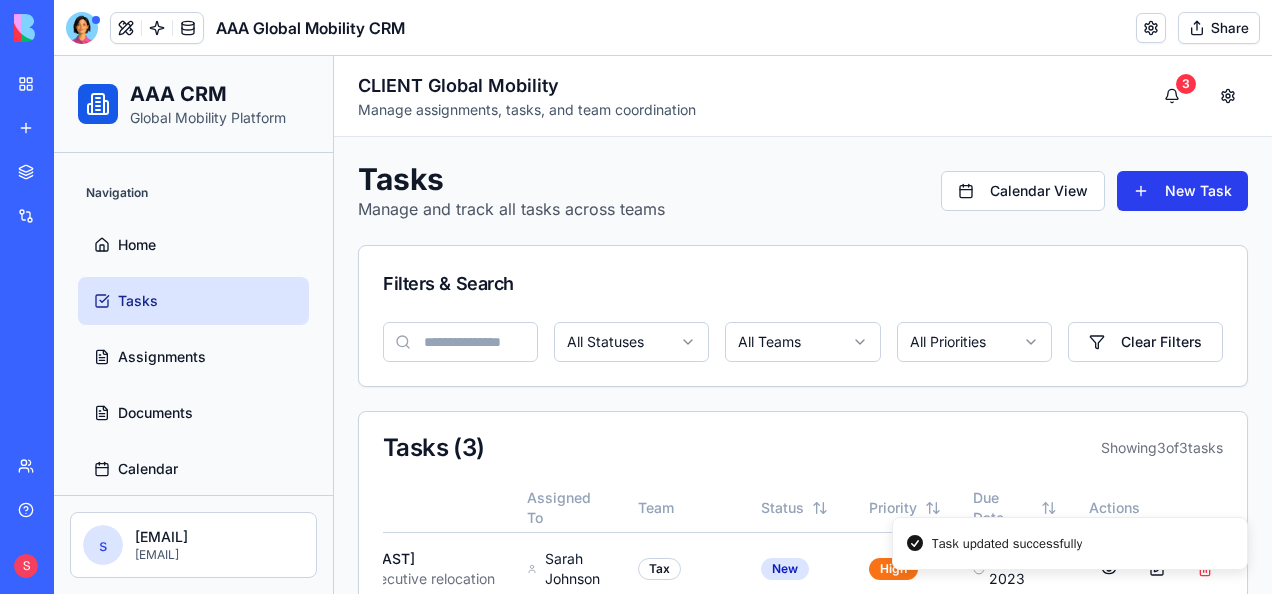 click on "New Task" at bounding box center [1182, 191] 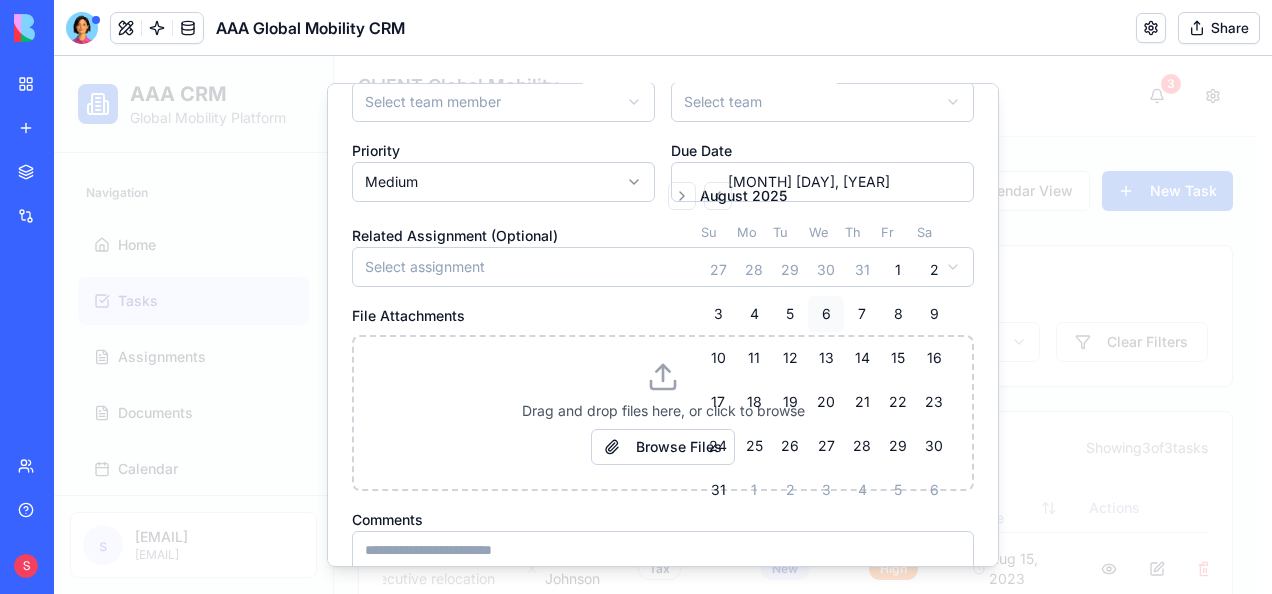 scroll, scrollTop: 0, scrollLeft: 0, axis: both 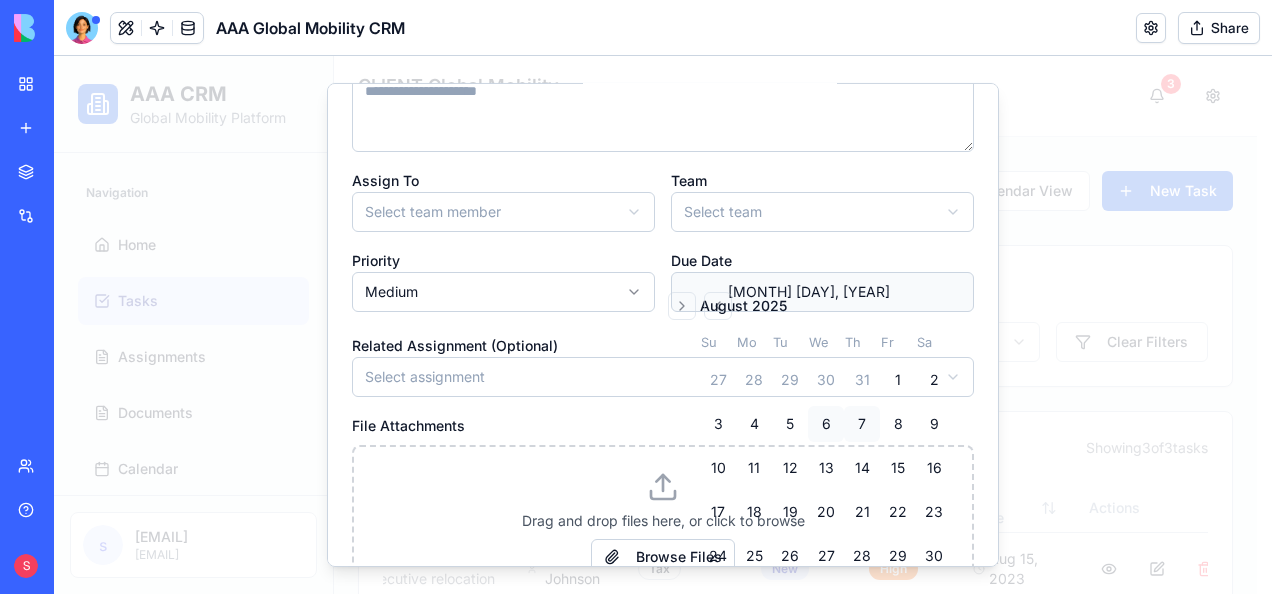click on "7" at bounding box center (862, 424) 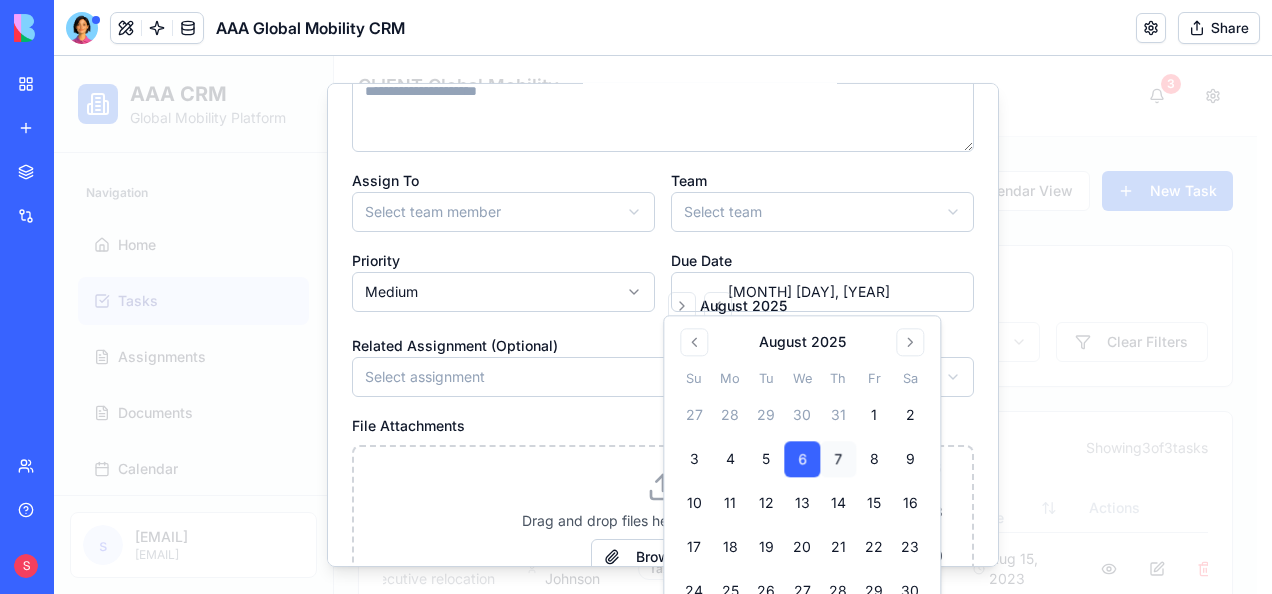 click on "7" at bounding box center [838, 460] 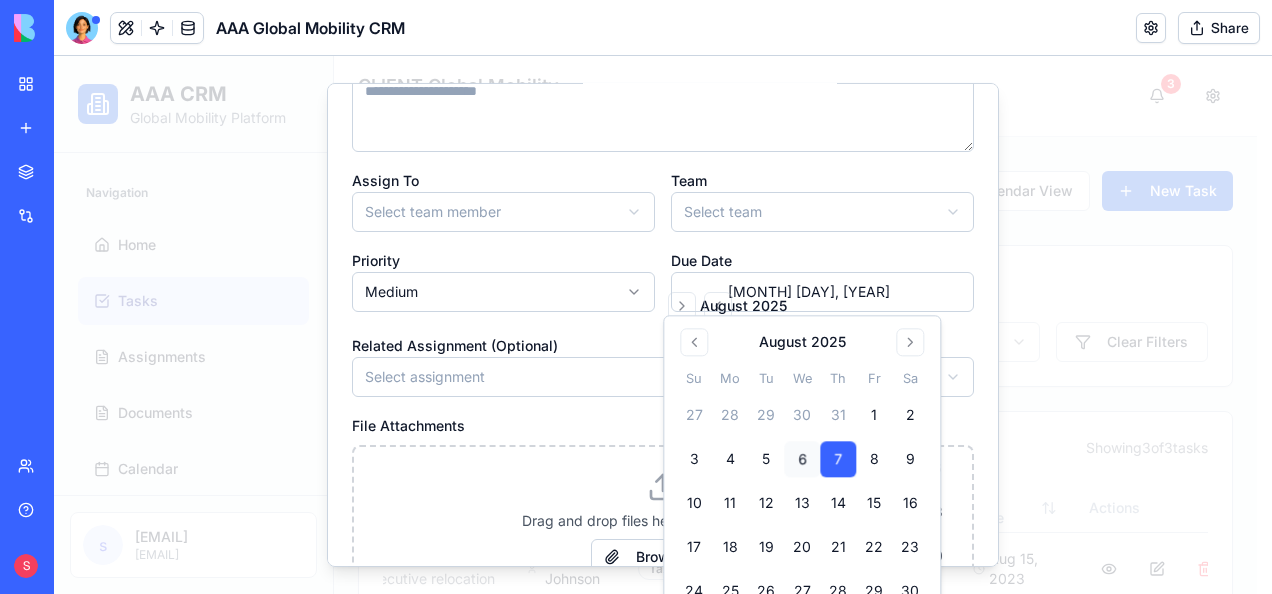click on "Due Date [MONTH] [YEAR] Su Mo Tu We Th Fr Sa 27 28 29 30 31 1 2 3 4 5 6 7 8 9 10 11 12 13 14 15 16 17 18 19 20 21 22 23 24 25 26 27 28 29 30 31 1 2 3 4 5 6 [MONTH] [DAY], [YEAR]" at bounding box center (822, 282) 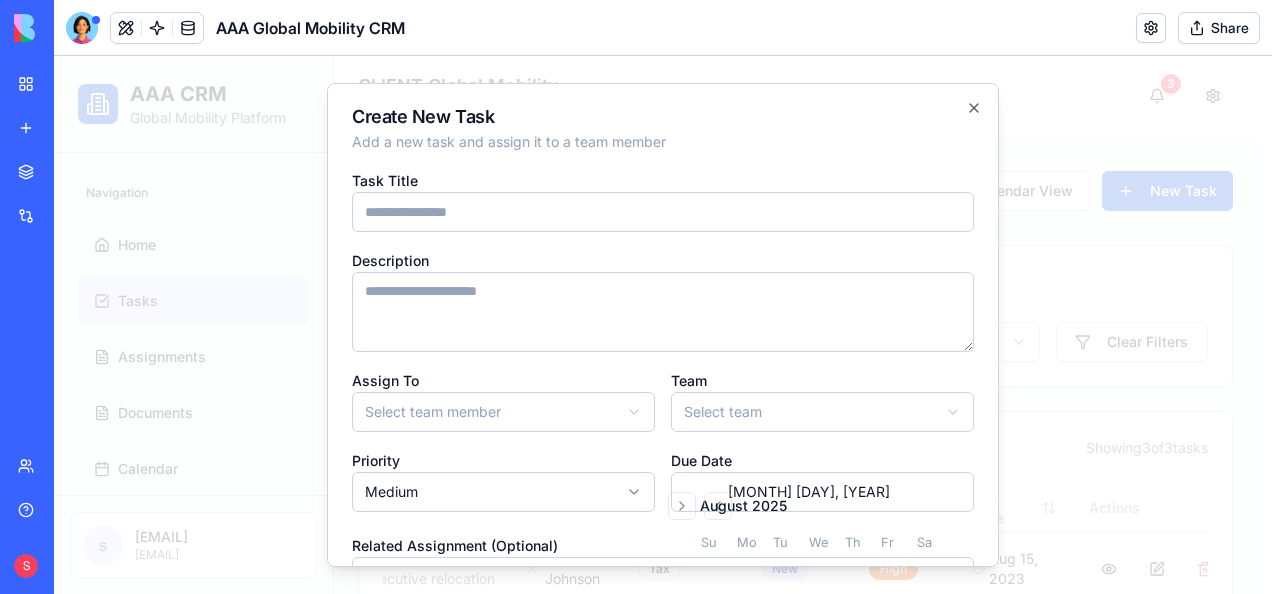 click on "Task Title" at bounding box center [663, 212] 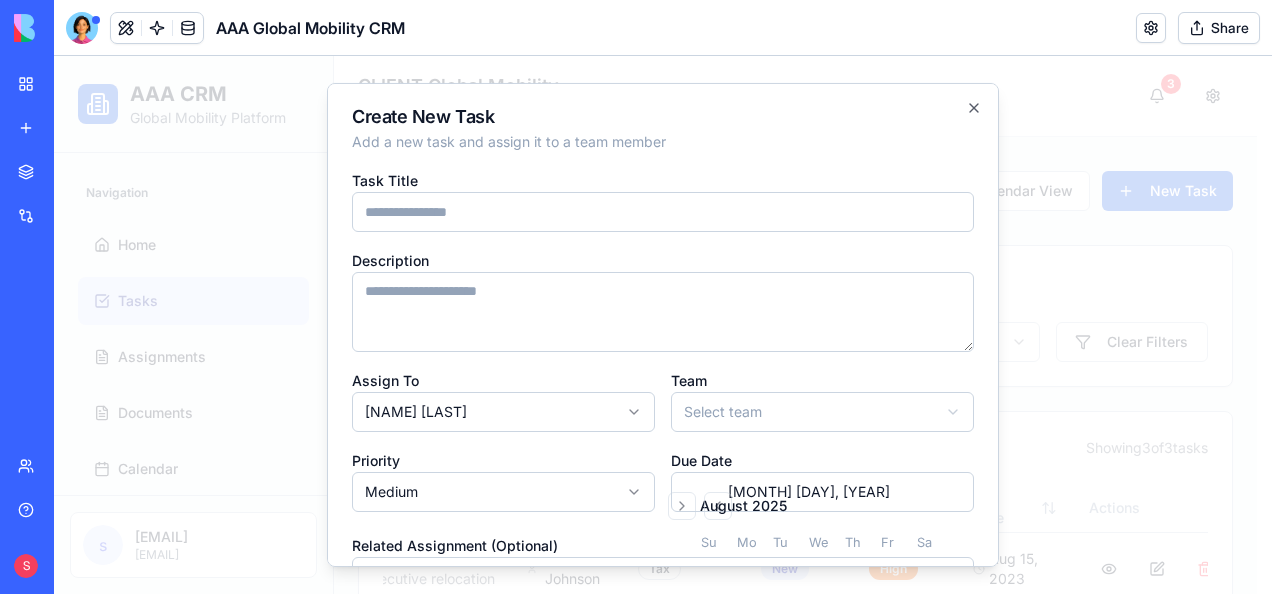 click on "AAA CRM Global Mobility Platform Navigation Home Tasks Assignments Documents Calendar Billing Team s [EMAIL] Toggle Sidebar CLIENT Global Mobility Manage assignments, tasks, and team coordination 3 Tasks Manage and track all tasks across teams Calendar View New Task Filters & Search All Statuses All Teams All Priorities Clear Filters Tasks ( 3 ) Showing 3 of 3 tasks Title Assigned To Team Status Priority Due Date Actions Cost Estimation for [NAME] [LAST] Prepare cost estimation for executive relocation Sarah Johnson Tax New High [MONTH] [DAY], [YEAR] Immigration Documentation for [NAME] [LAST] Process work permit and visa documentation Elena Rodriguez Immigration In Progress Urgent [MONTH] [DAY], [YEAR] Prepare CE to Shani הסבר על המשימה [NAME] [LAST] Tax New Urgent [MONTH] [DAY], [YEAR]
Create New Task Add a new task and assign it to a team member Task Title Description Assign To Elena Rodriguez Team Select team Priority Medium Due Date [MONTH] [YEAR] Su Mo Tu We Th Fr Sa 27 28 29" at bounding box center [655, 438] 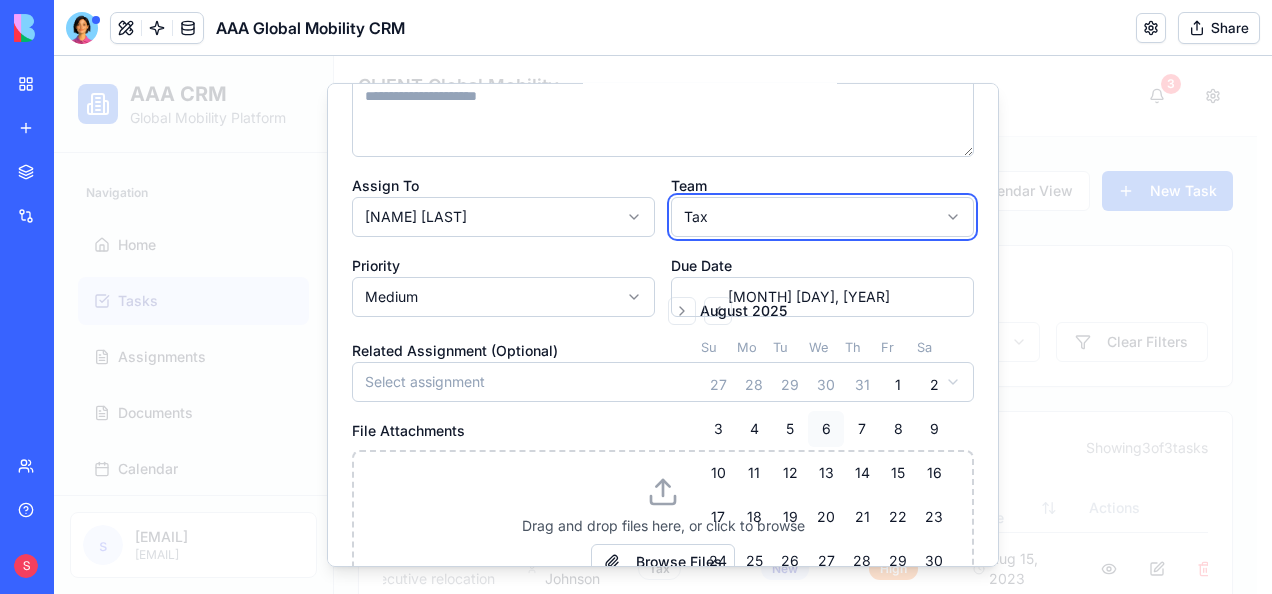 scroll, scrollTop: 200, scrollLeft: 0, axis: vertical 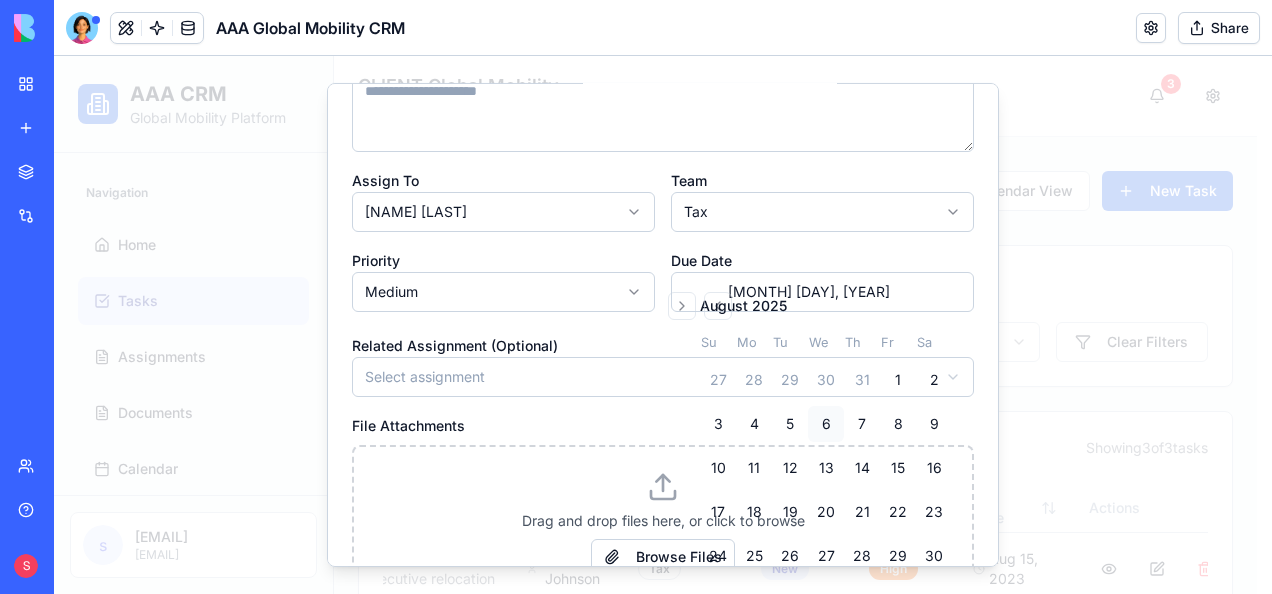 click on "AAA CRM Global Mobility Platform Navigation Home Tasks Assignments Documents Calendar Billing Team s [EMAIL] Toggle Sidebar CLIENT Global Mobility Manage assignments, tasks, and team coordination 3 Tasks Manage and track all tasks across teams Calendar View New Task Filters & Search All Statuses All Teams All Priorities Clear Filters Tasks ( 3 ) Showing 3 of 3 tasks Title Assigned To Team Status Priority Due Date Actions Cost Estimation for [NAME] [LAST] Prepare cost estimation for executive relocation Sarah Johnson Tax New High [MONTH] [DAY], [YEAR] Immigration Documentation for [NAME] [LAST] Process work permit and visa documentation Elena Rodriguez Immigration In Progress Urgent [MONTH] [DAY], [YEAR] Prepare CE to Shani הסבר על המשימה [NAME] [LAST] Tax New Urgent [MONTH] [DAY], [YEAR]
Create New Task Add a new task and assign it to a team member Task Title Description Assign To Elena Rodriguez Team Tax Priority Medium Due Date [MONTH] [YEAR] Su Mo Tu We Th Fr Sa 27 28 29 30 31 1" at bounding box center [655, 438] 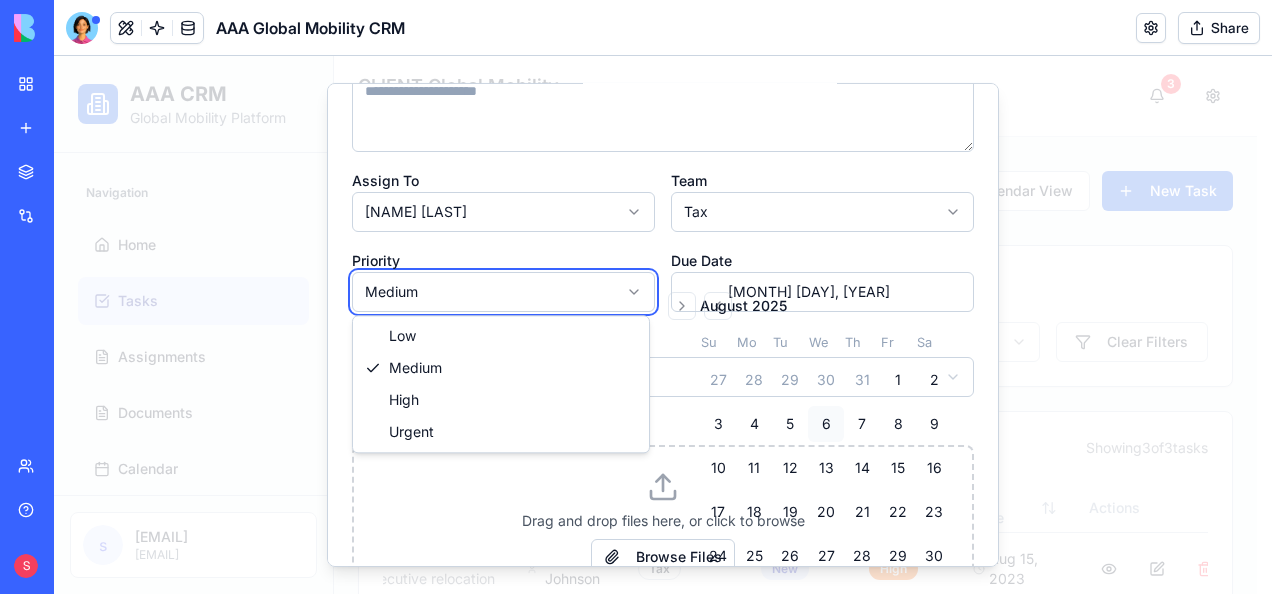 click on "AAA CRM Global Mobility Platform Navigation Home Tasks Assignments Documents Calendar Billing Team s [EMAIL] Toggle Sidebar CLIENT Global Mobility Manage assignments, tasks, and team coordination 3 Tasks Manage and track all tasks across teams Calendar View New Task Filters & Search All Statuses All Teams All Priorities Clear Filters Tasks ( 3 ) Showing 3 of 3 tasks Title Assigned To Team Status Priority Due Date Actions Cost Estimation for [NAME] [LAST] Prepare cost estimation for executive relocation Sarah Johnson Tax New High [MONTH] [DAY], [YEAR] Immigration Documentation for [NAME] [LAST] Process work permit and visa documentation Elena Rodriguez Immigration In Progress Urgent [MONTH] [DAY], [YEAR] Prepare CE to Shani הסבר על המשימה [NAME] [LAST] Tax New Urgent [MONTH] [DAY], [YEAR]
Create New Task Add a new task and assign it to a team member Task Title Description Assign To Elena Rodriguez Team Tax Priority Medium Due Date [MONTH] [YEAR] Su Mo Tu We Th Fr Sa 27 28 29 30 31 1" at bounding box center [655, 438] 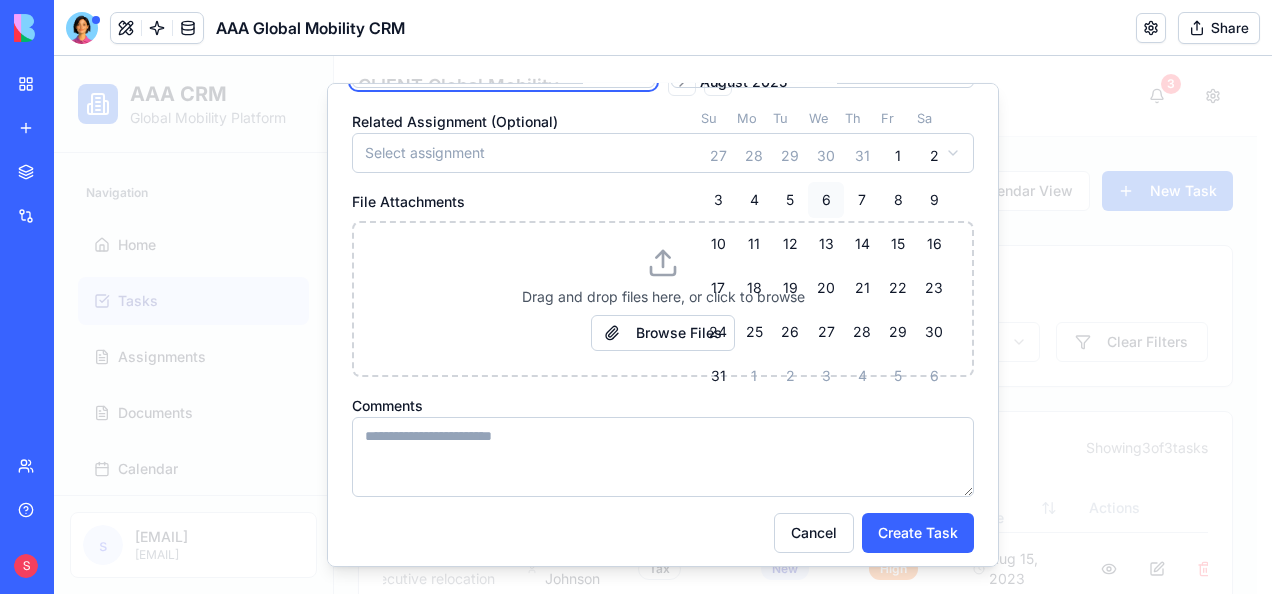 scroll, scrollTop: 434, scrollLeft: 0, axis: vertical 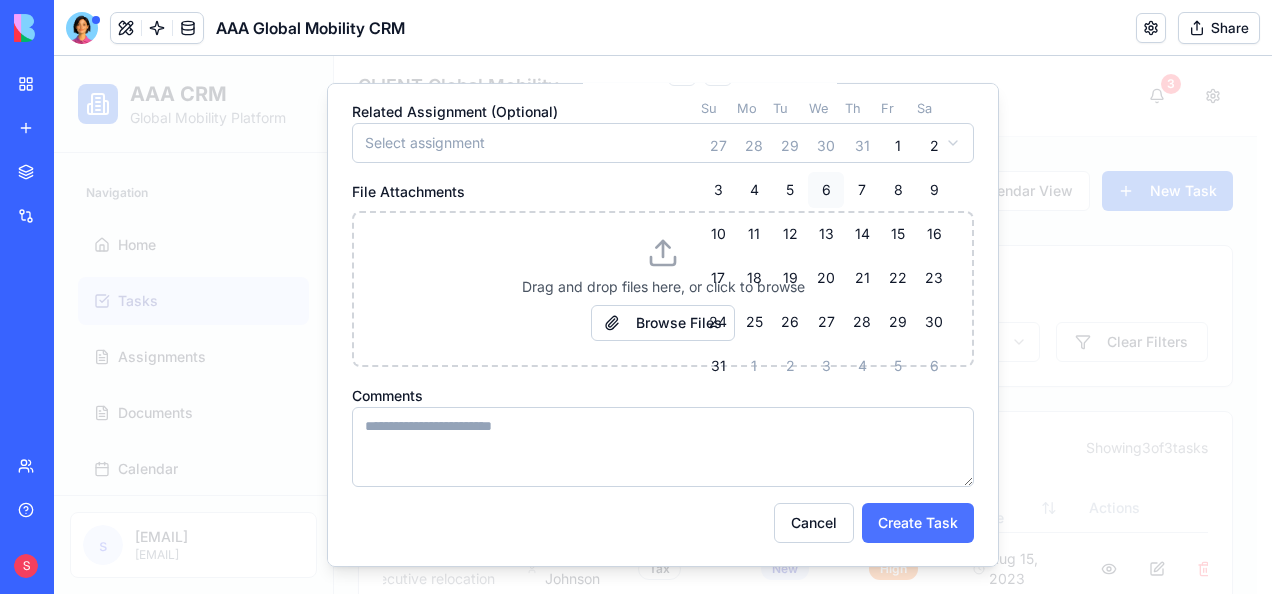 click on "Create Task" at bounding box center (918, 523) 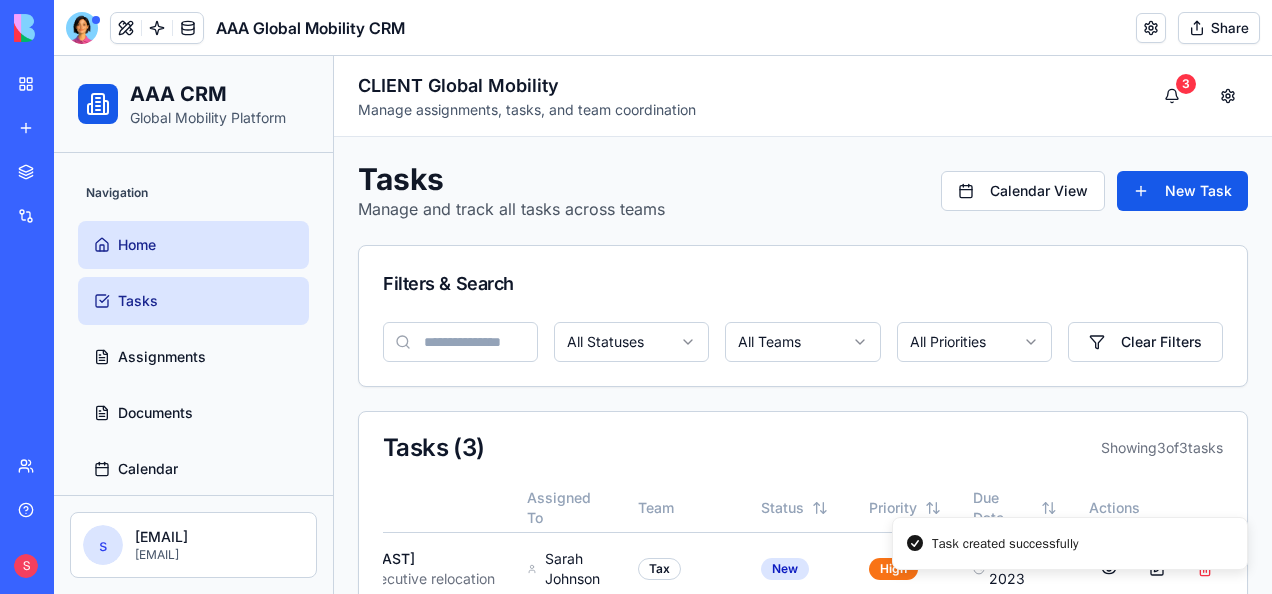 click on "Home" at bounding box center (193, 245) 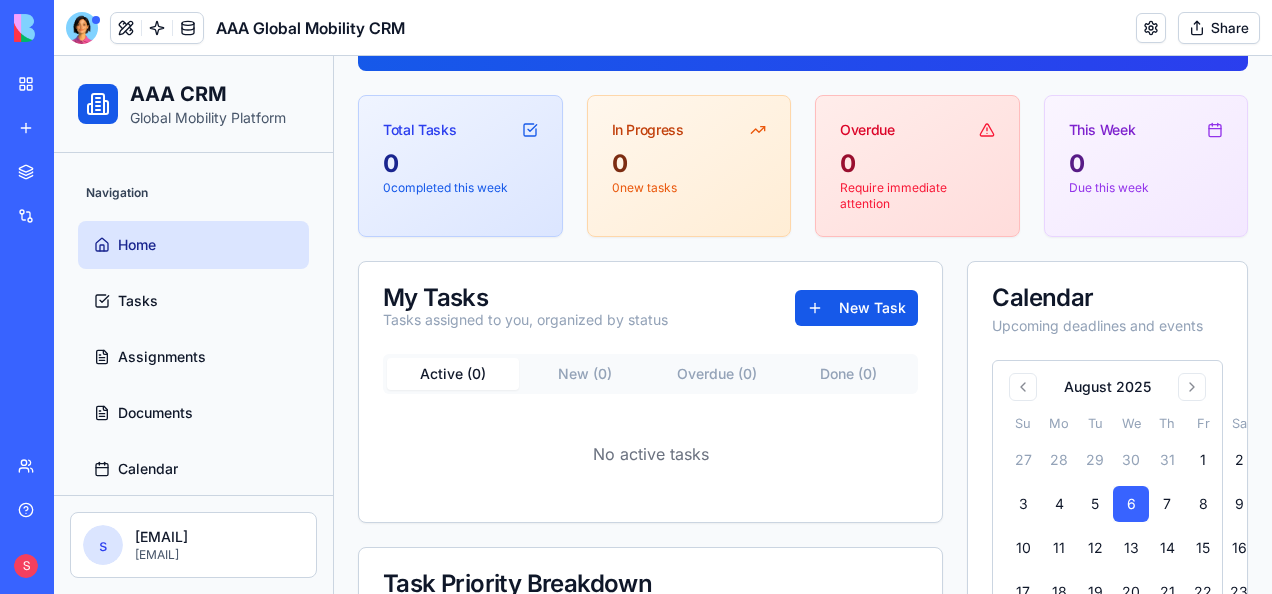 scroll, scrollTop: 400, scrollLeft: 0, axis: vertical 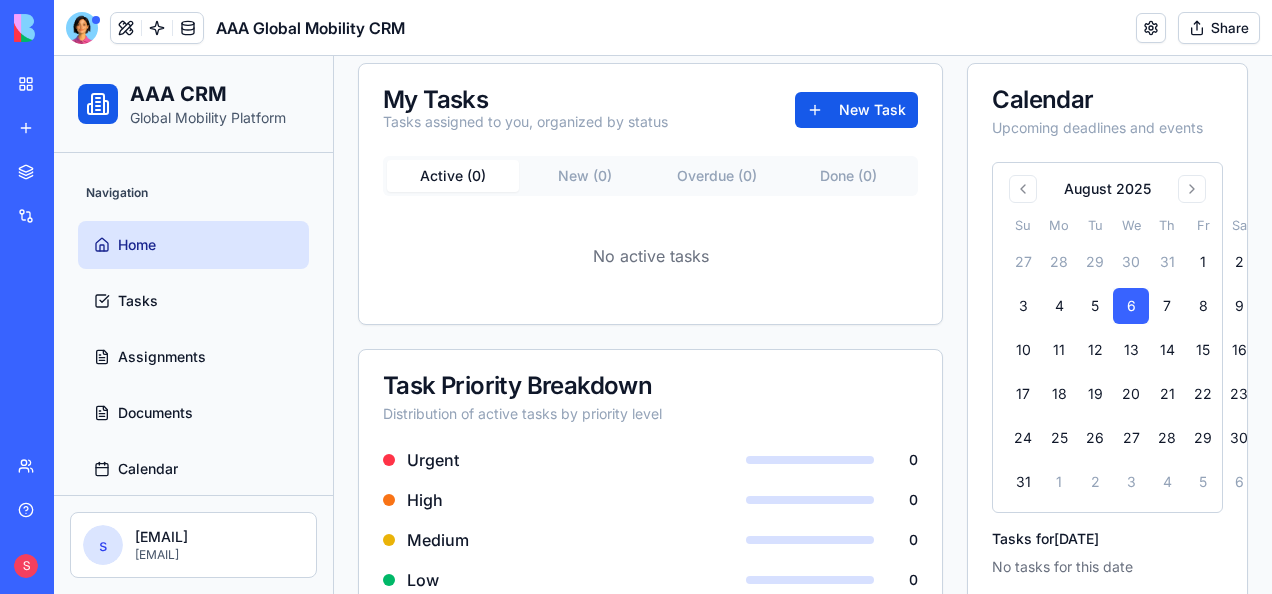 drag, startPoint x: 572, startPoint y: 183, endPoint x: 635, endPoint y: 174, distance: 63.63961 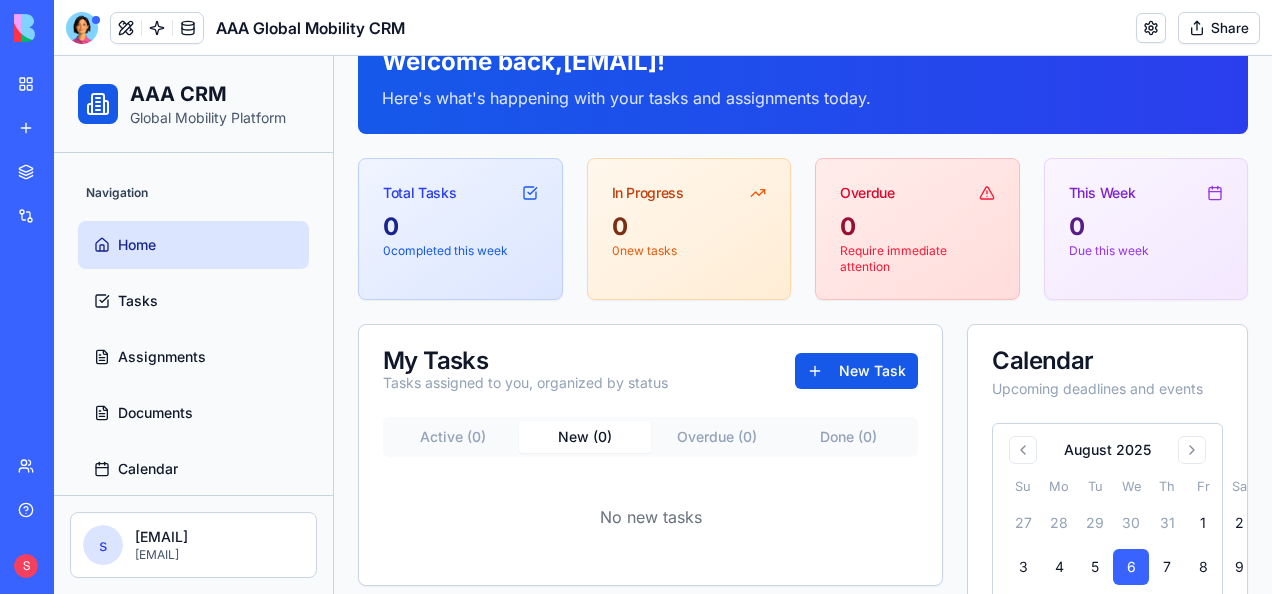 scroll, scrollTop: 0, scrollLeft: 0, axis: both 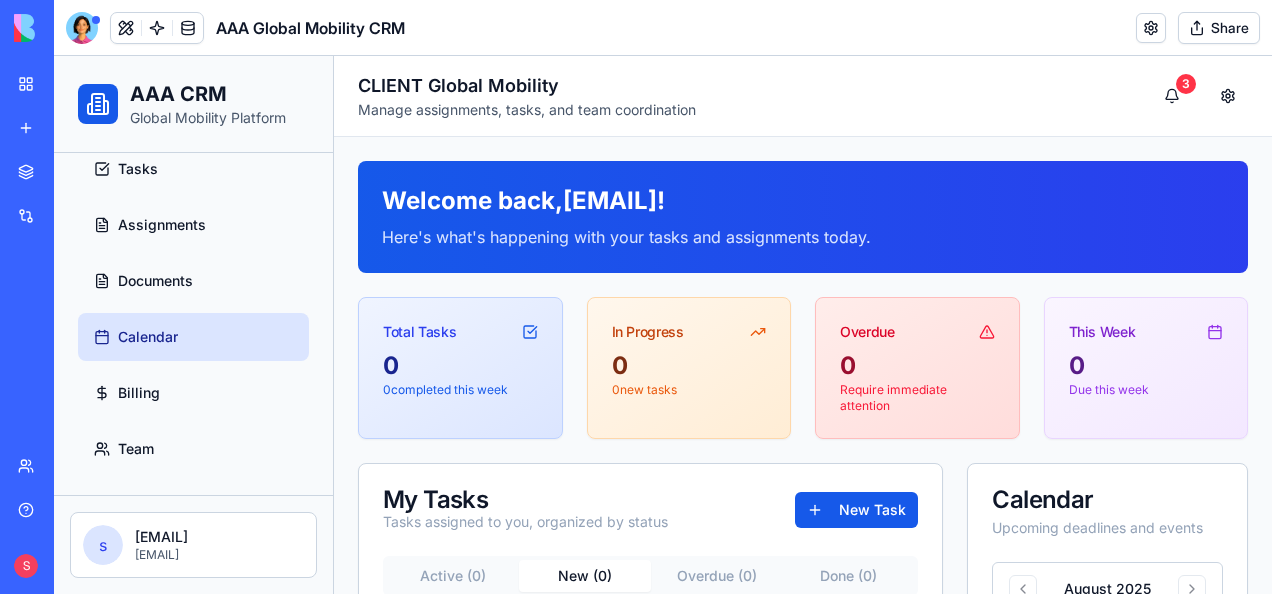 click on "Calendar" at bounding box center (148, 337) 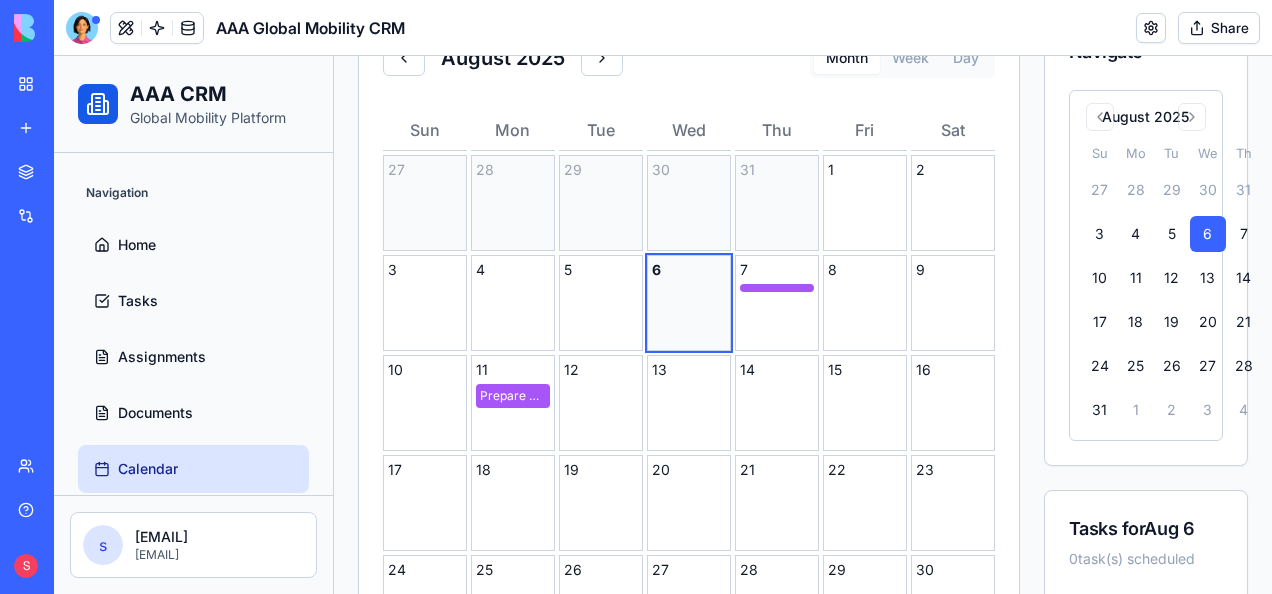 scroll, scrollTop: 400, scrollLeft: 0, axis: vertical 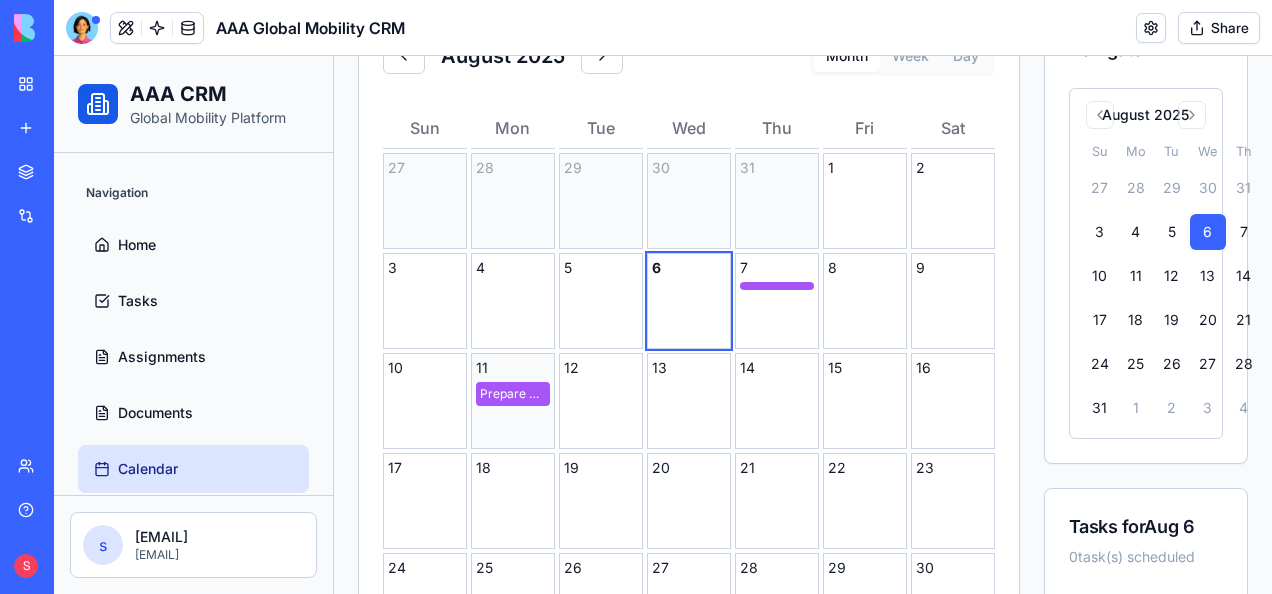 click on "Prepare CE to Shani" at bounding box center (513, 394) 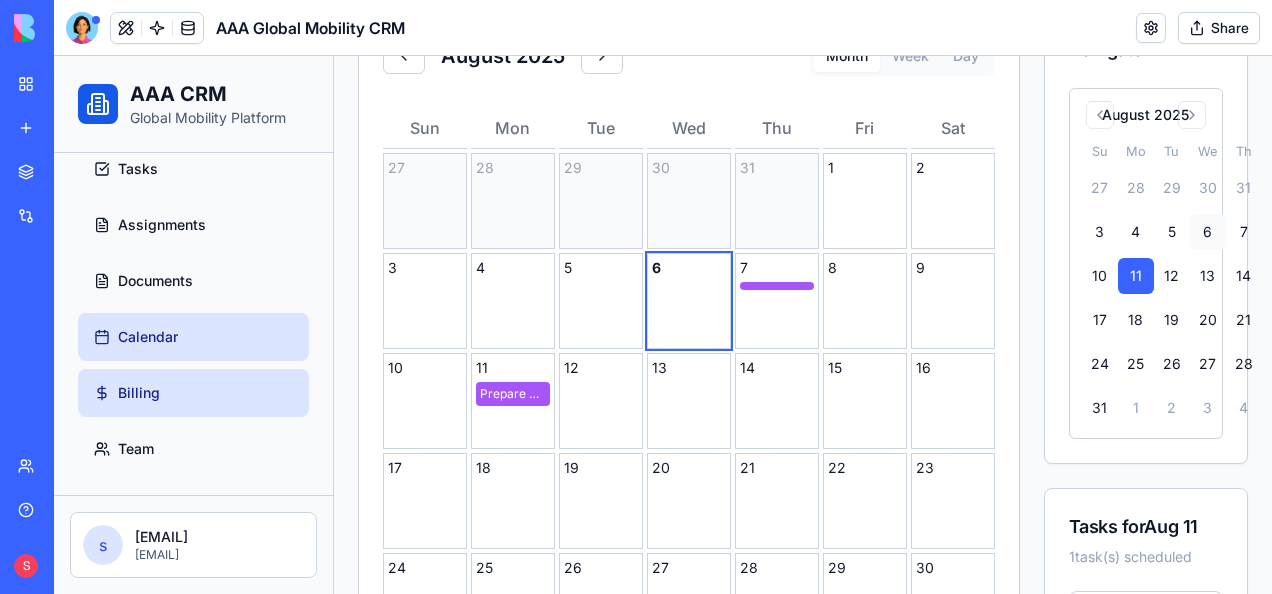 scroll, scrollTop: 132, scrollLeft: 0, axis: vertical 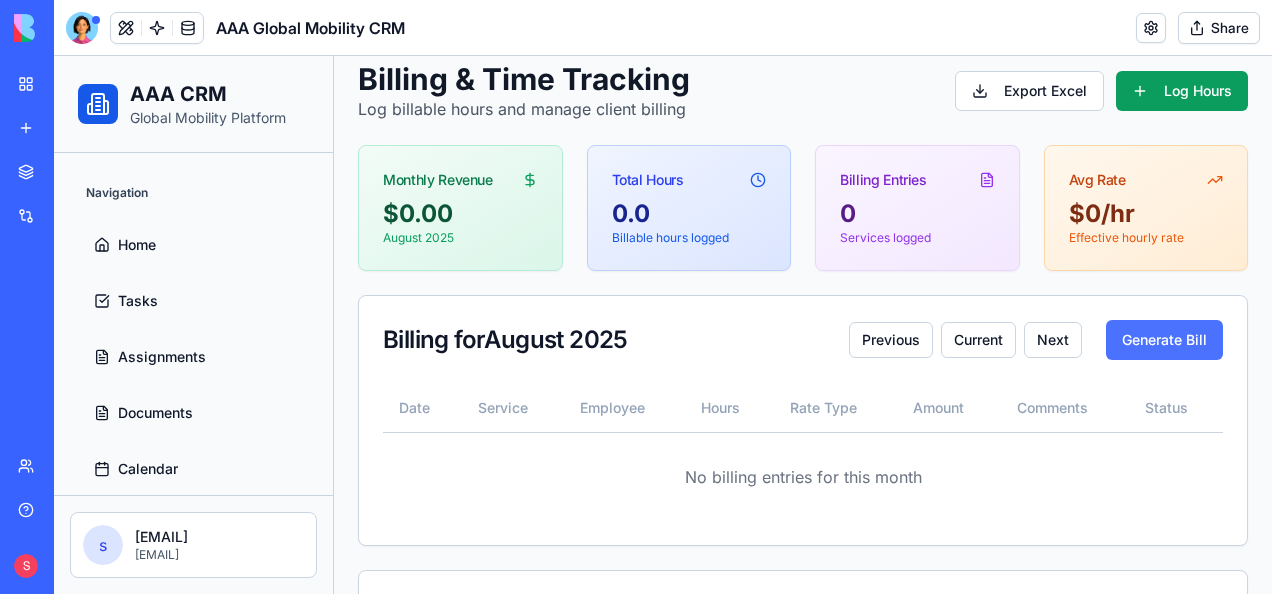 click on "Generate Bill" at bounding box center [1164, 340] 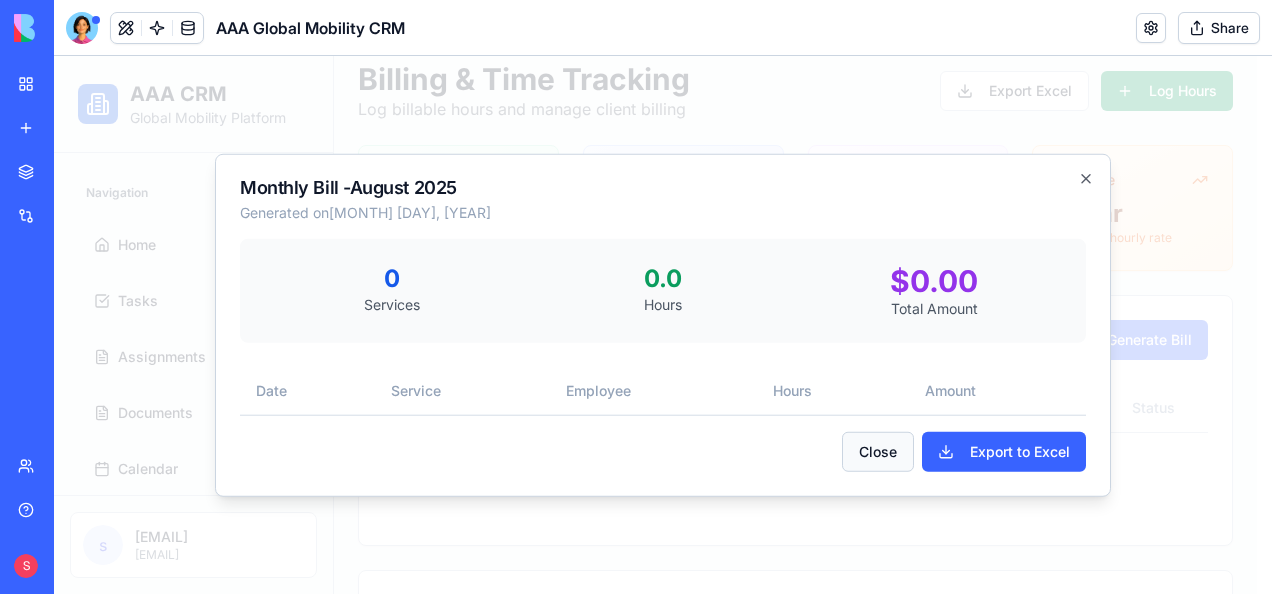 click on "Close" at bounding box center [878, 451] 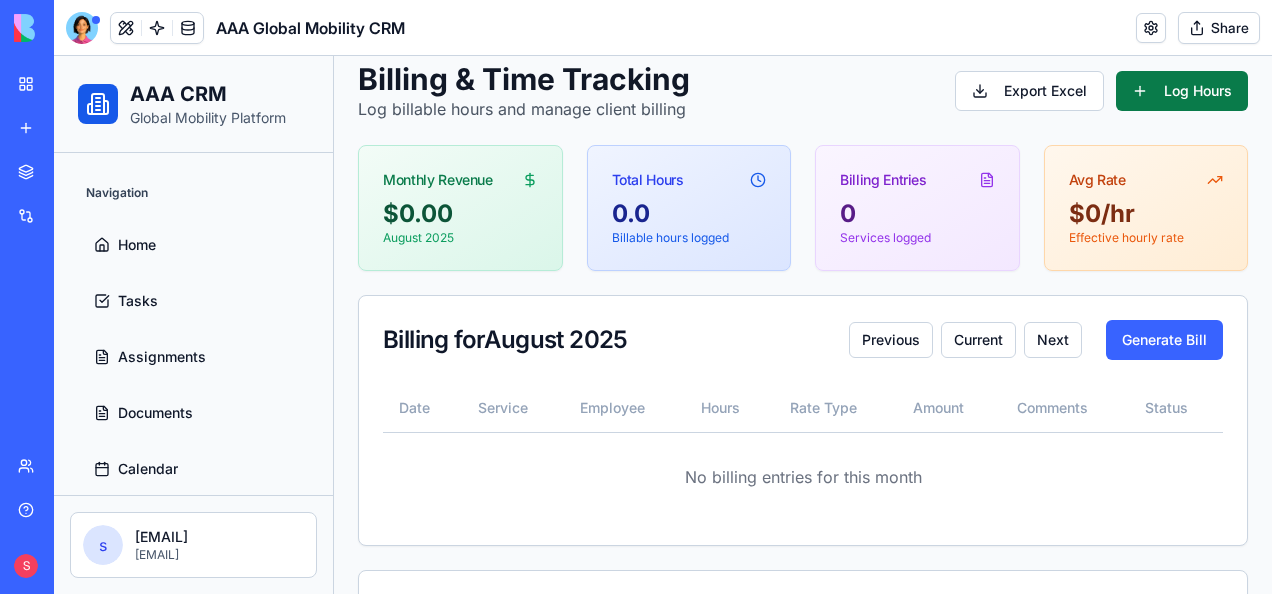 click on "Log Hours" at bounding box center (1182, 91) 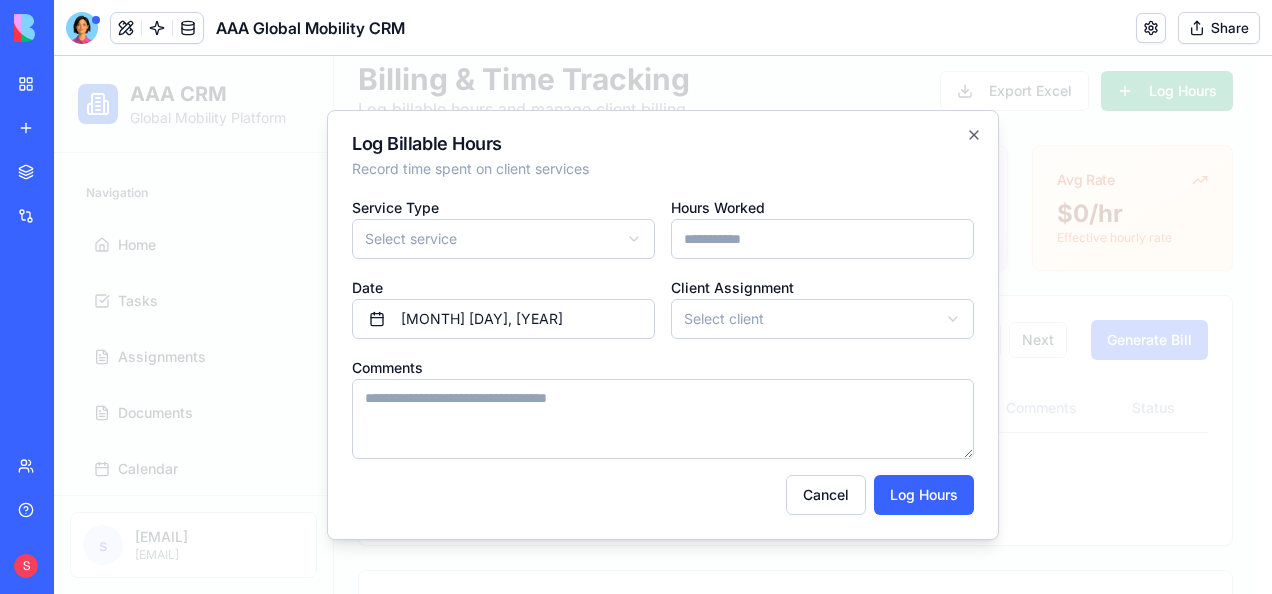 click on "AAA CRM Global Mobility Platform Navigation Home Tasks Assignments Documents Calendar Billing Team s [EMAIL] [EMAIL] Toggle Sidebar CLIENT Global Mobility Manage assignments, tasks, and team coordination 3 Billing & Time Tracking Log billable hours and manage client billing Export Excel Log Hours Monthly Revenue $ 0.00 August [YEAR] Total Hours 0.0 Billable hours logged Billing Entries 0 Services logged Avg Rate $ 0 /hr Effective hourly rate Billing for August [YEAR] Previous Current Next Generate Bill Date Service Employee Hours Rate Type Amount Comments Status No billing entries for this month Service Rate Configuration Current pricing structure for billable services Cost Estimation Fixed rate: $500 fixed Balance Sheet Fixed rate: $300 fixed Tax Return Fixed rate: $400 fixed Exit Briefing Fixed rate: $250 fixed Entry Briefing Fixed rate: $250 fixed Meeting Uses employee hourly rate hourly Consultation Uses employee hourly rate hourly Document Review hourly hourly" at bounding box center [655, 564] 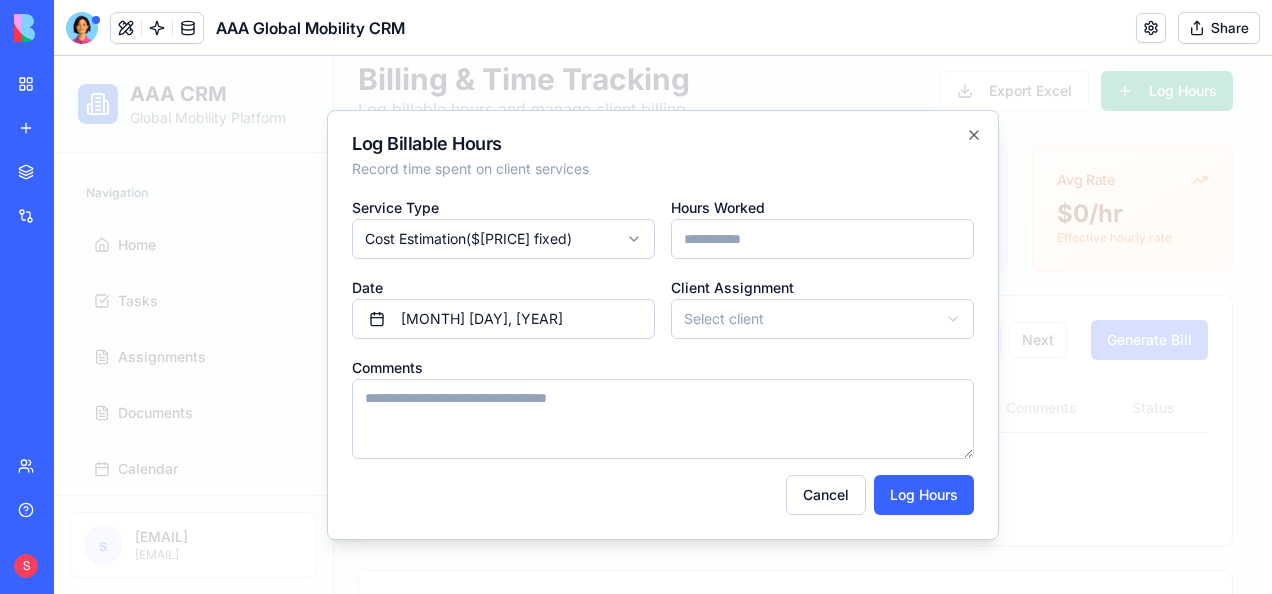 click on "Hours Worked" at bounding box center [822, 239] 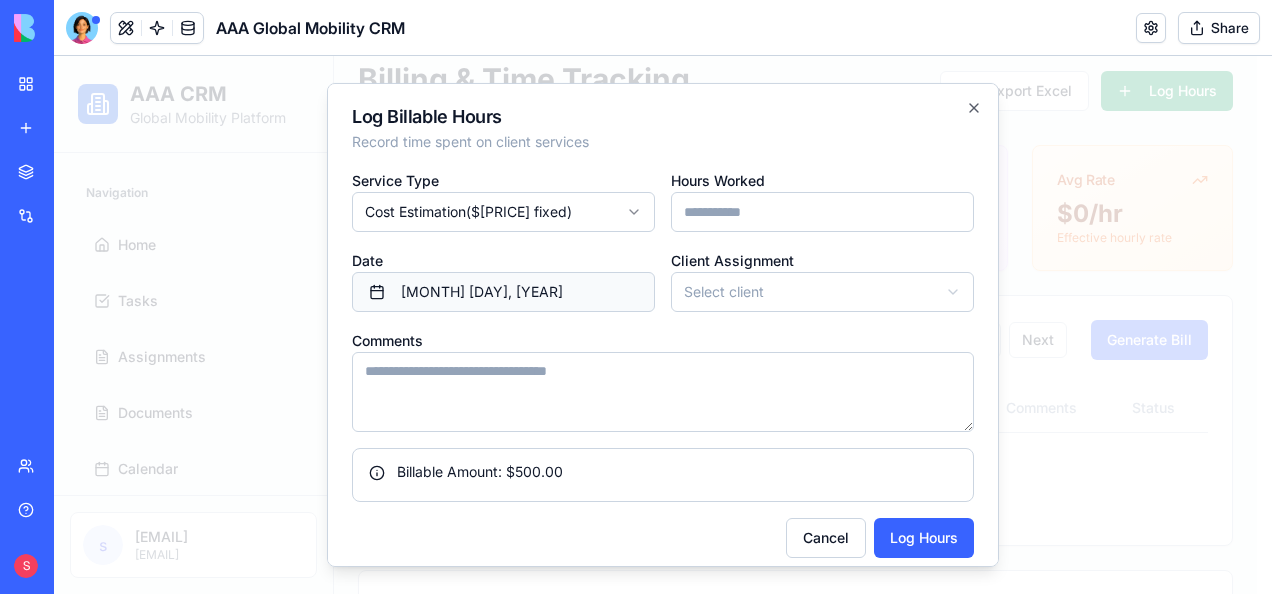 type on "*" 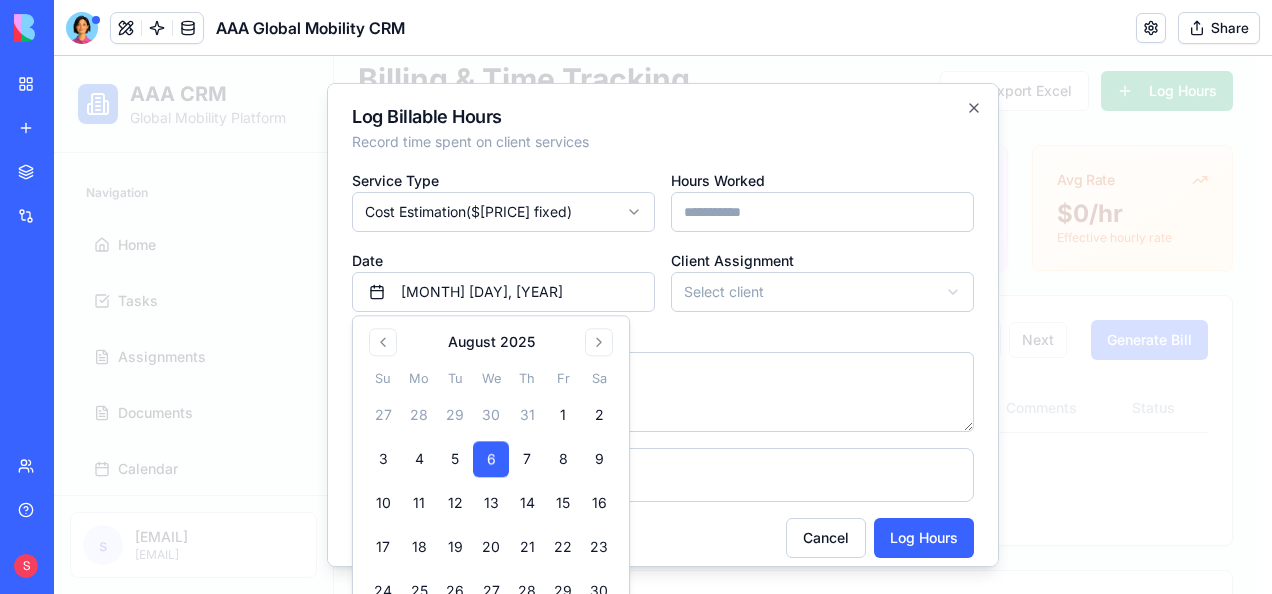 click on "6" at bounding box center (491, 460) 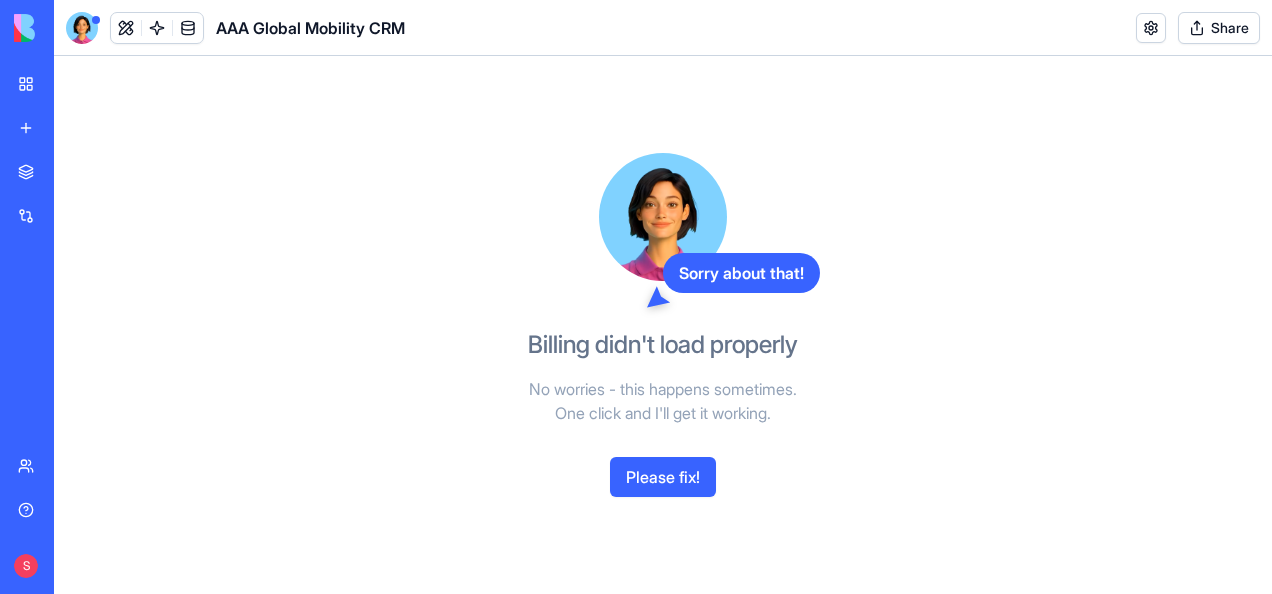 click on "Please fix!" at bounding box center [663, 477] 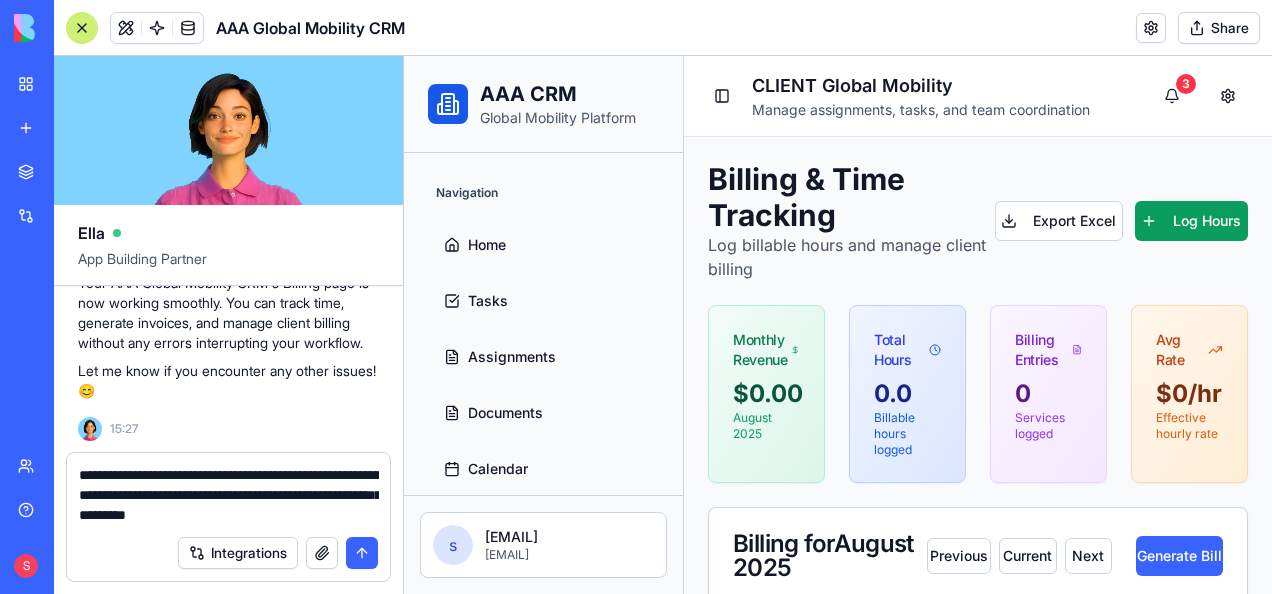 scroll, scrollTop: 7084, scrollLeft: 0, axis: vertical 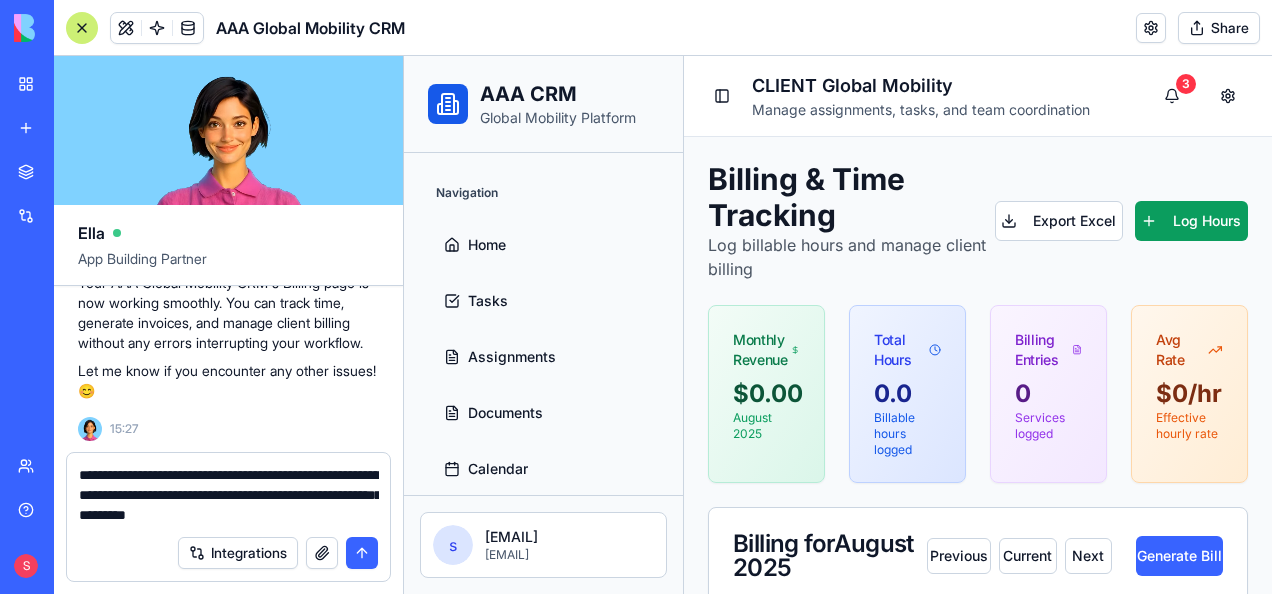 click at bounding box center (82, 28) 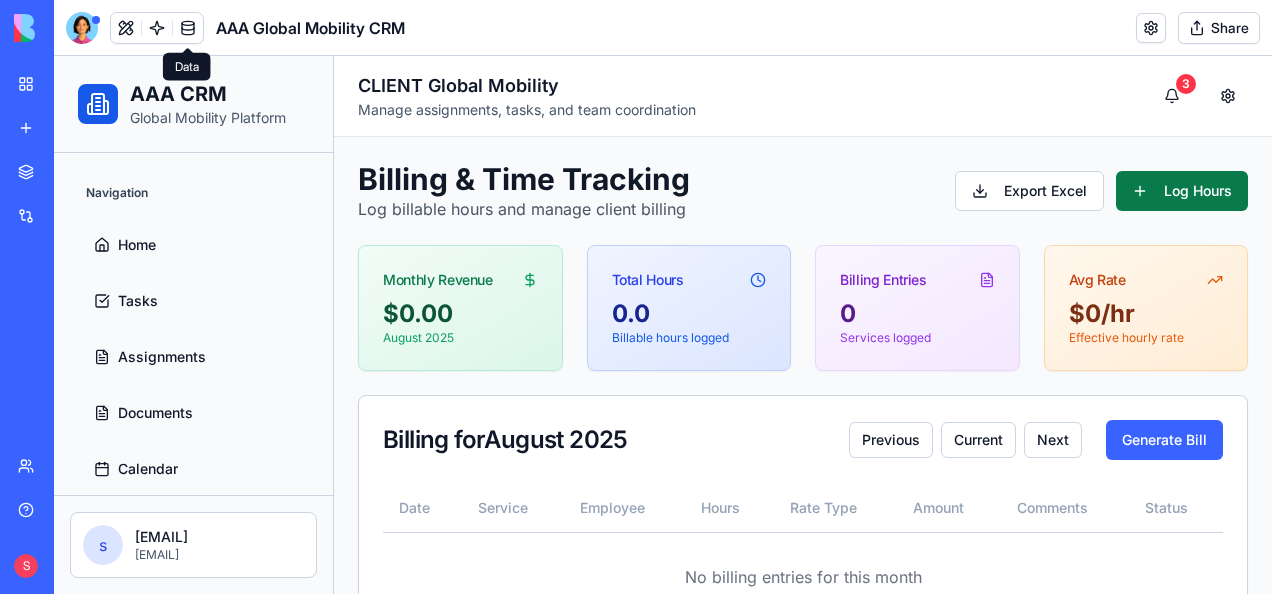 click on "Log Hours" at bounding box center (1182, 191) 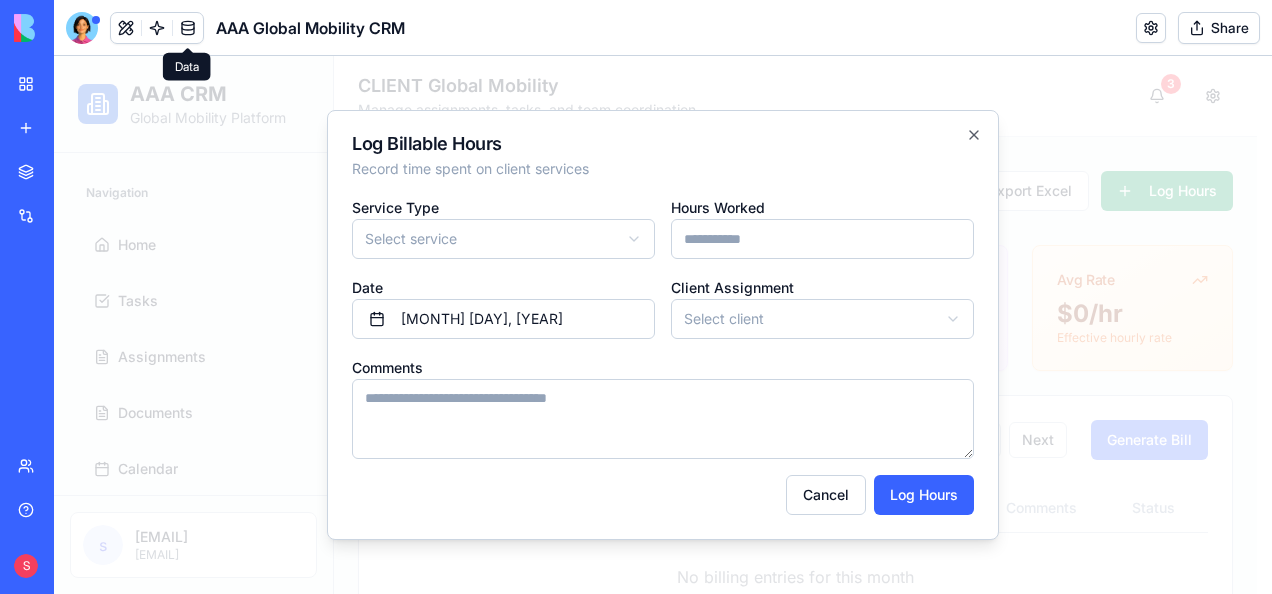 click on "AAA CRM Global Mobility Platform Navigation Home Tasks Assignments Documents Calendar Billing Team s [EMAIL] [EMAIL] Toggle Sidebar CLIENT Global Mobility Manage assignments, tasks, and team coordination 3 Billing & Time Tracking Log billable hours and manage client billing Export Excel Log Hours Monthly Revenue $ 0.00 August [YEAR] Total Hours 0.0 Billable hours logged Billing Entries 0 Services logged Avg Rate $ 0 /hr Effective hourly rate Billing for August [YEAR] Previous Current Next Generate Bill Date Service Employee Hours Rate Type Amount Comments Status No billing entries for this month Service Rate Configuration Current pricing structure for billable services Cost Estimation Fixed rate: $500 fixed Balance Sheet Fixed rate: $300 fixed Tax Return Fixed rate: $400 fixed Exit Briefing Fixed rate: $250 fixed Entry Briefing Fixed rate: $250 fixed Meeting Uses employee hourly rate hourly Consultation Uses employee hourly rate hourly Document Review hourly hourly" at bounding box center [655, 664] 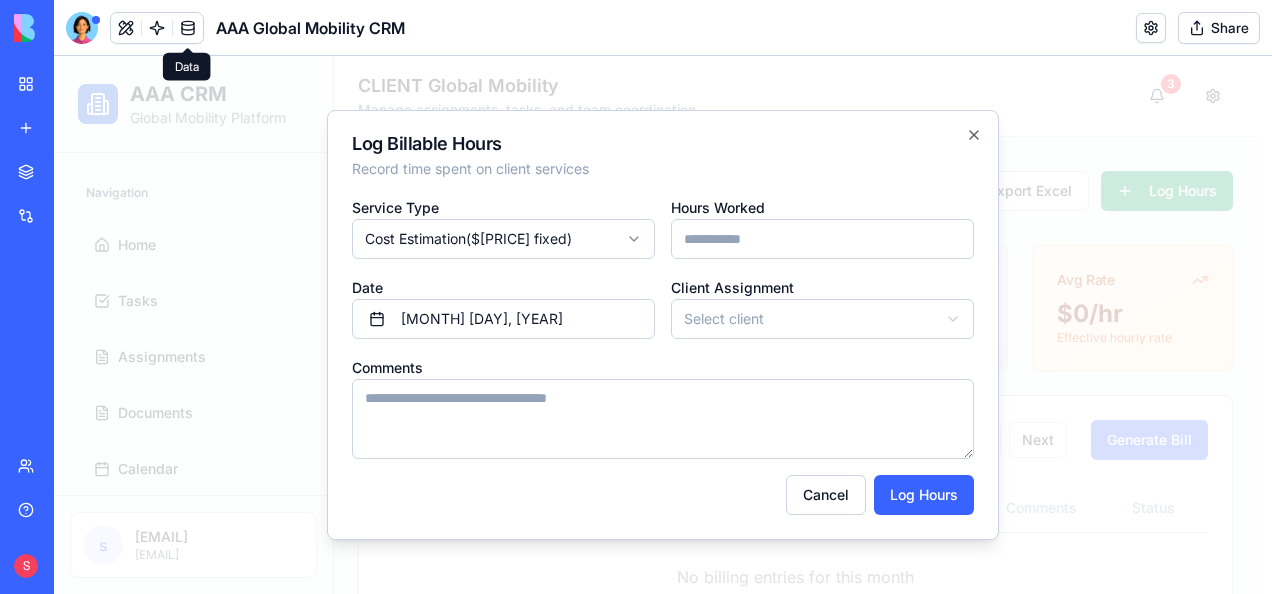 click on "Hours Worked" at bounding box center [822, 239] 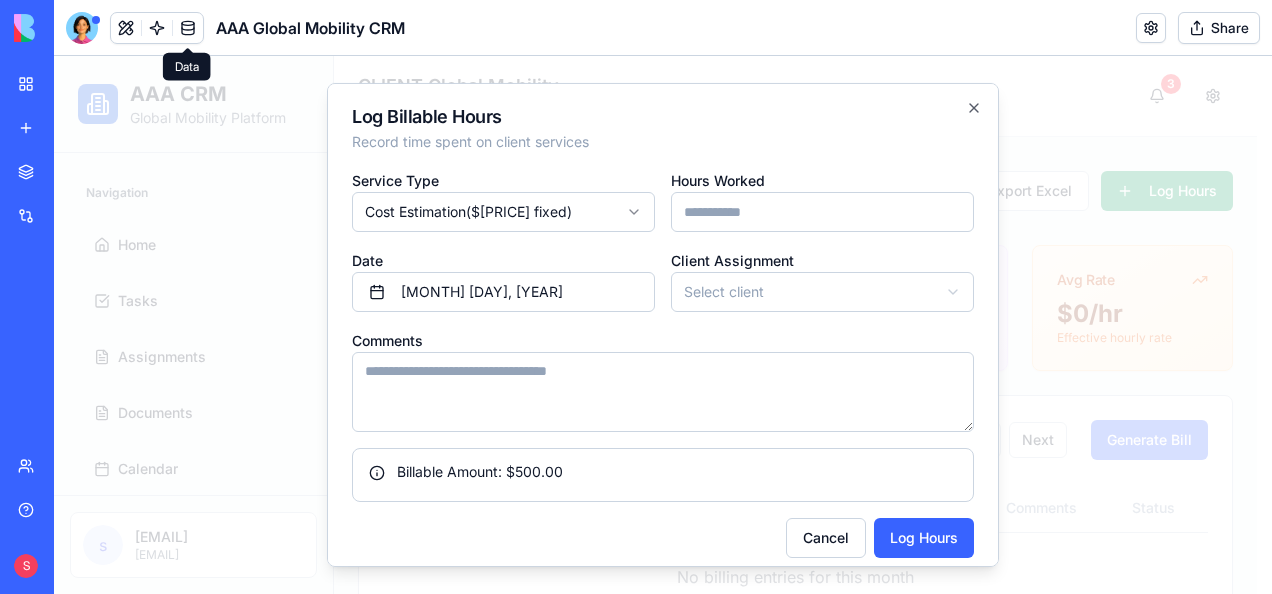 type on "*" 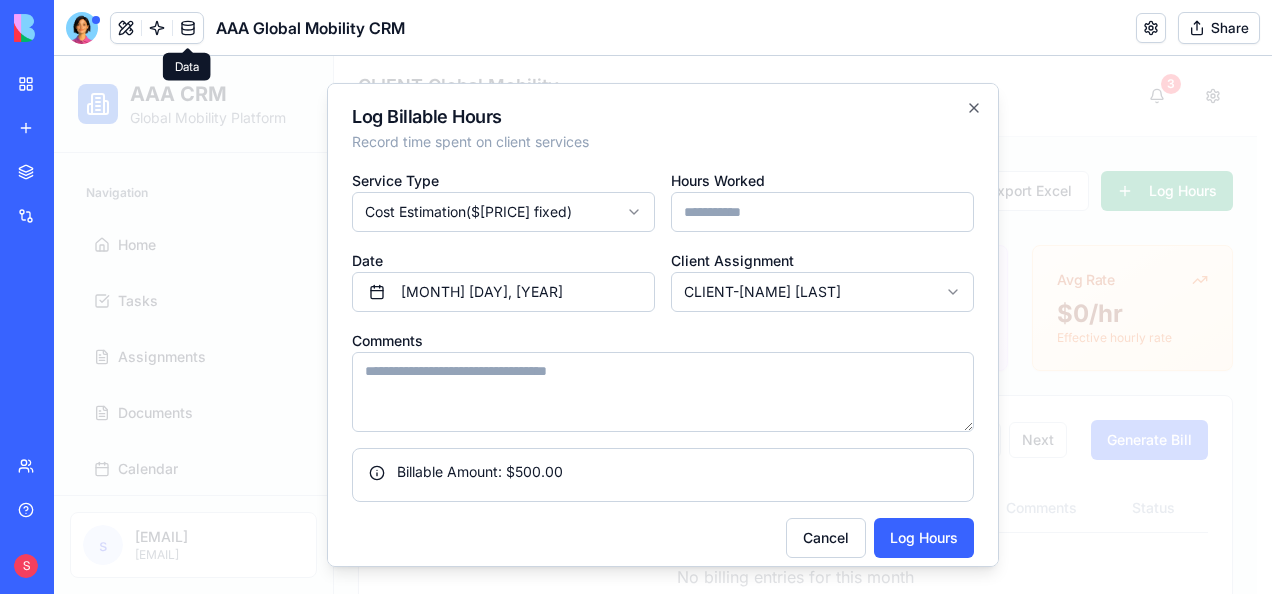 click on "Comments" at bounding box center (663, 392) 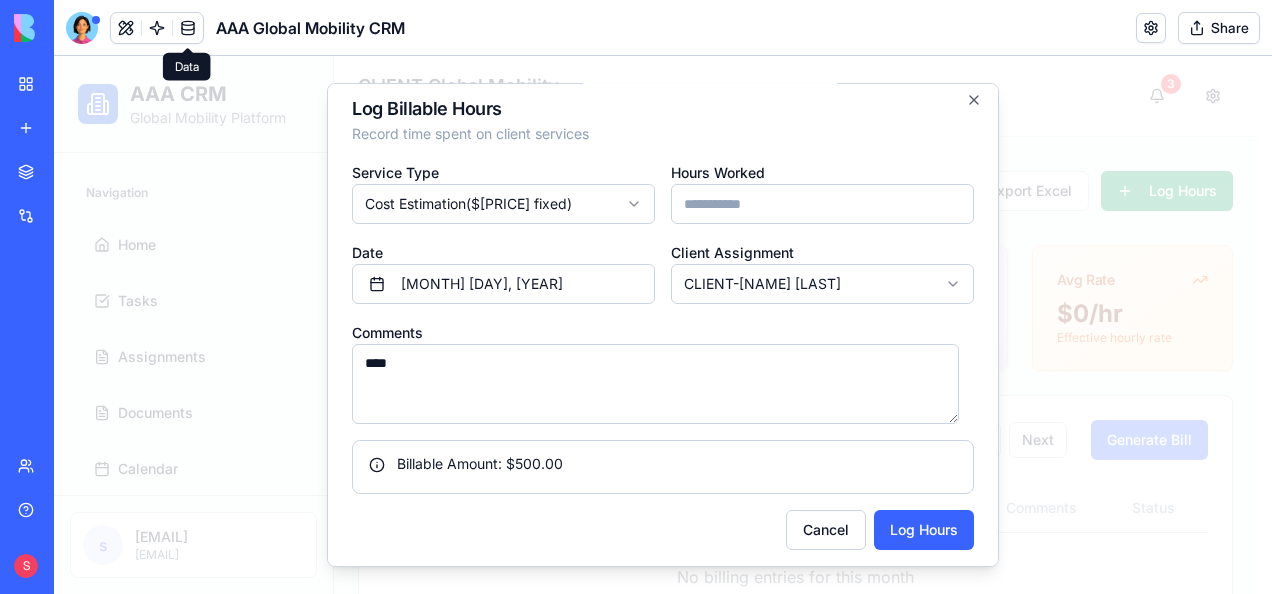 scroll, scrollTop: 14, scrollLeft: 0, axis: vertical 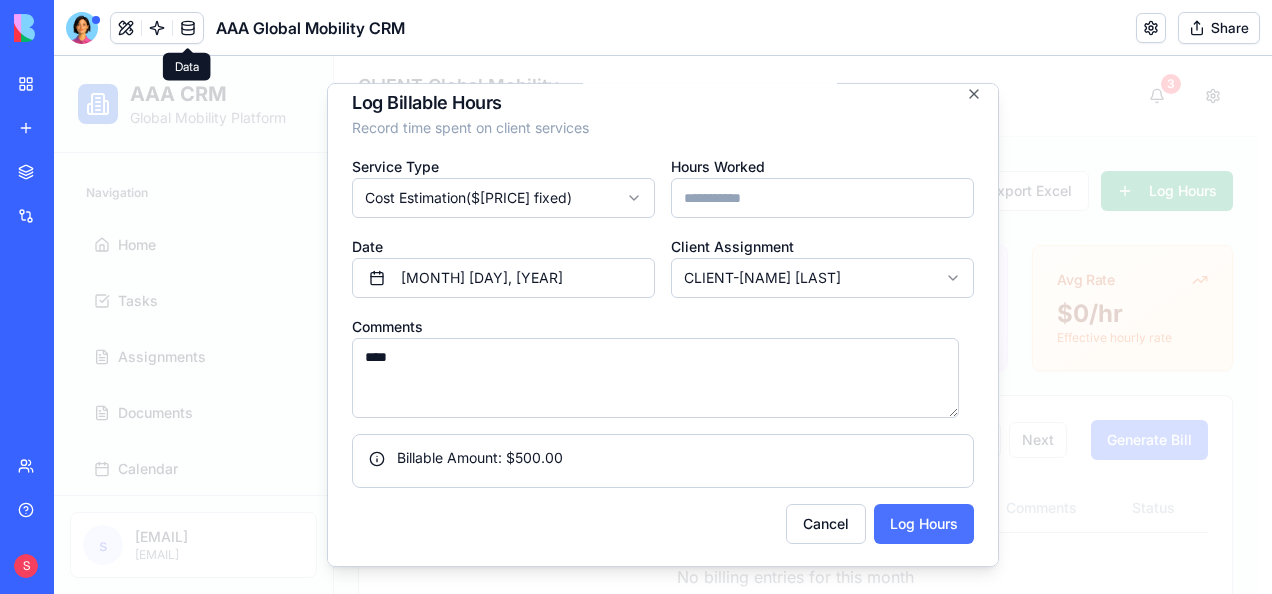 type on "****" 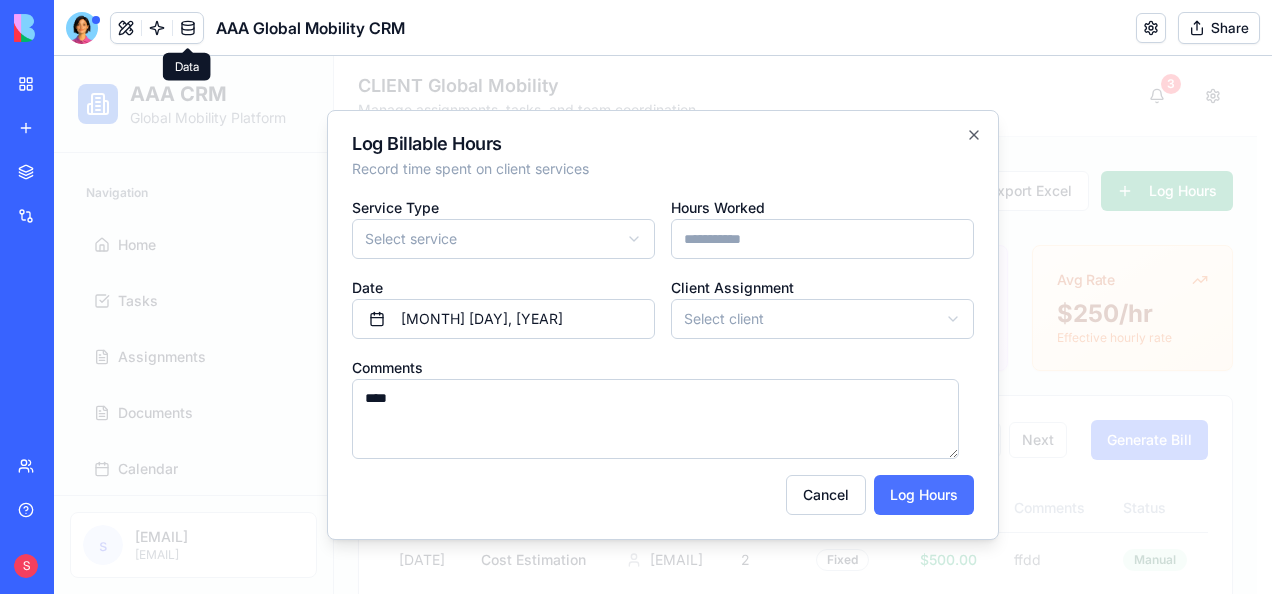 type 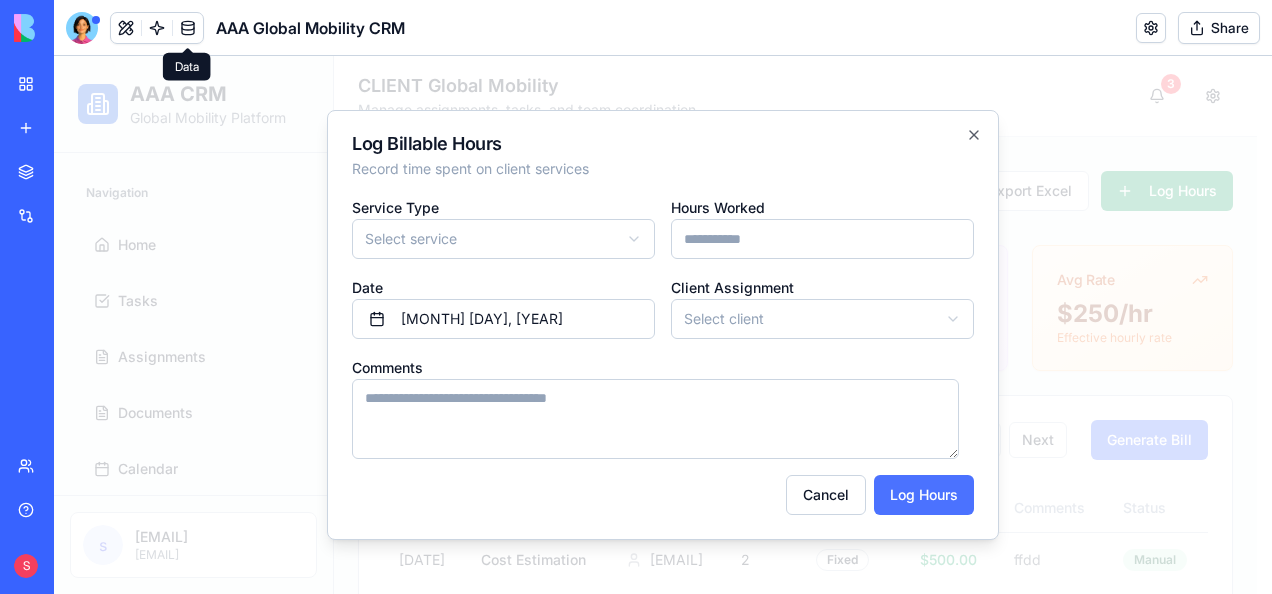 scroll, scrollTop: 0, scrollLeft: 0, axis: both 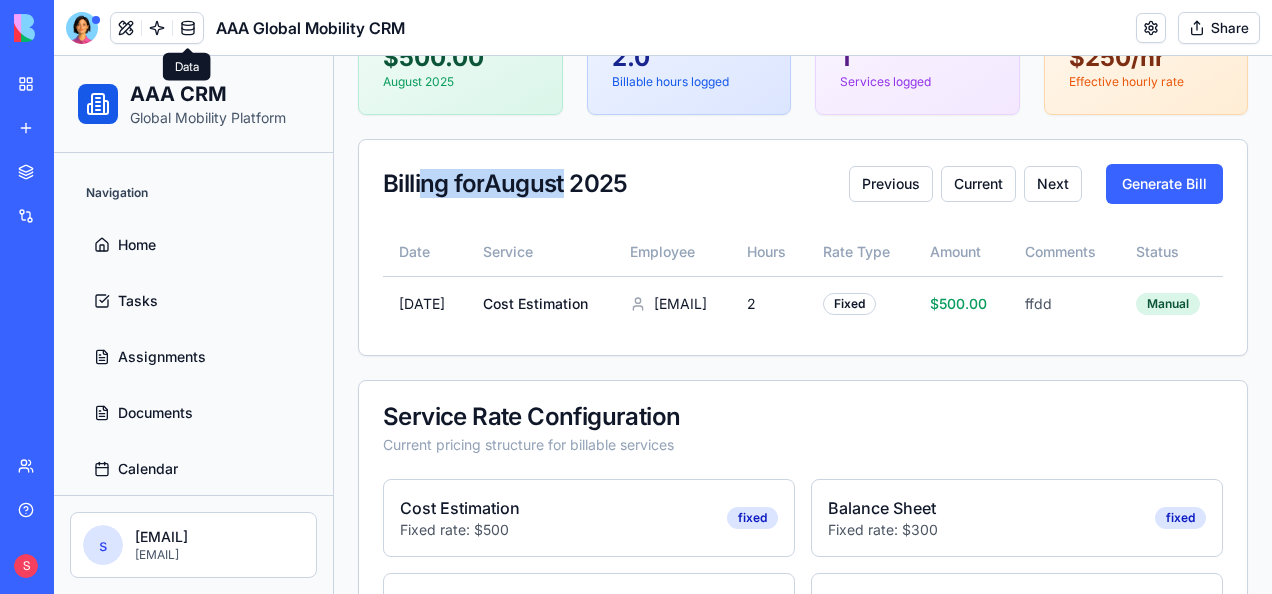 drag, startPoint x: 424, startPoint y: 192, endPoint x: 573, endPoint y: 209, distance: 149.96666 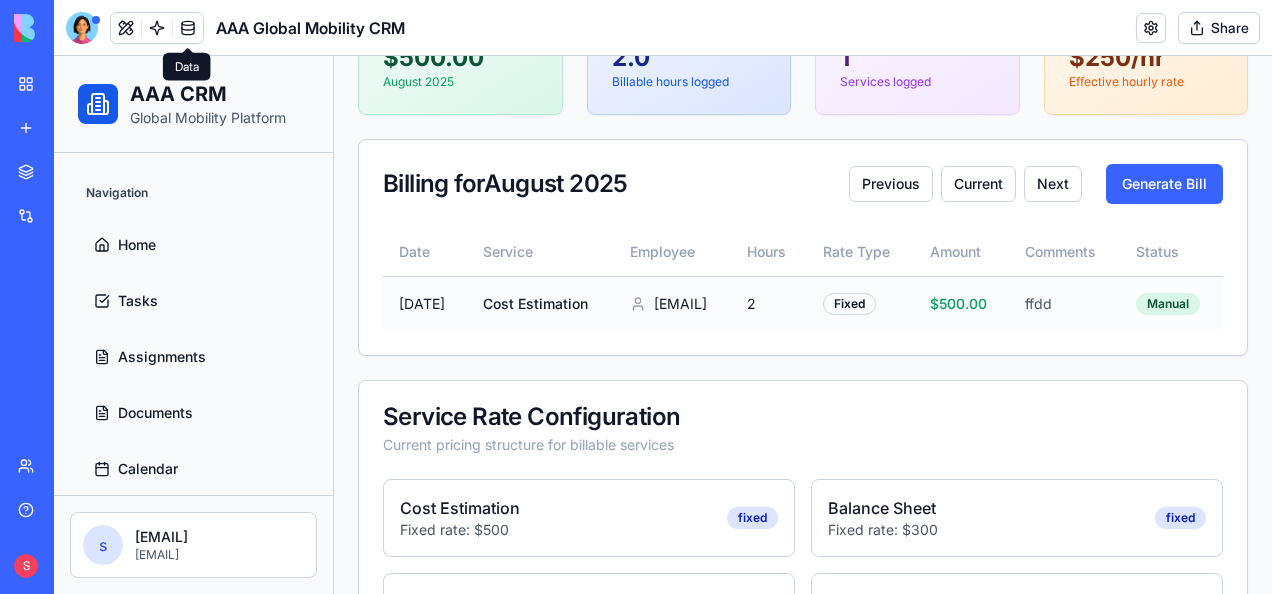 click on "[DATE]" at bounding box center (425, 303) 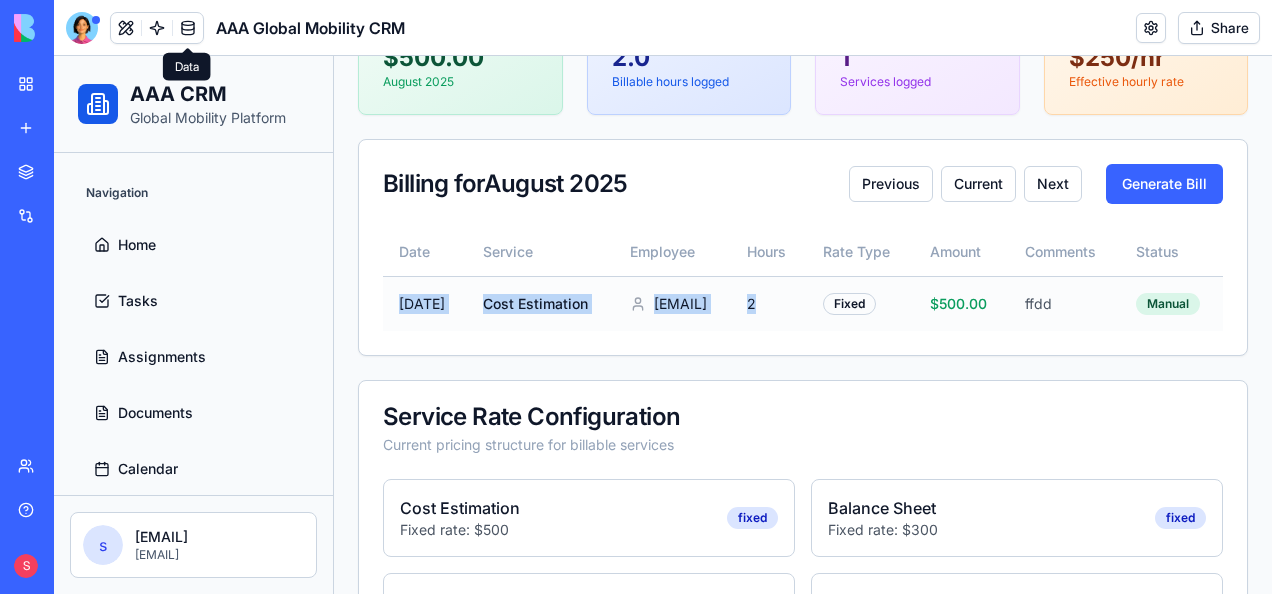 drag, startPoint x: 397, startPoint y: 298, endPoint x: 806, endPoint y: 344, distance: 411.57867 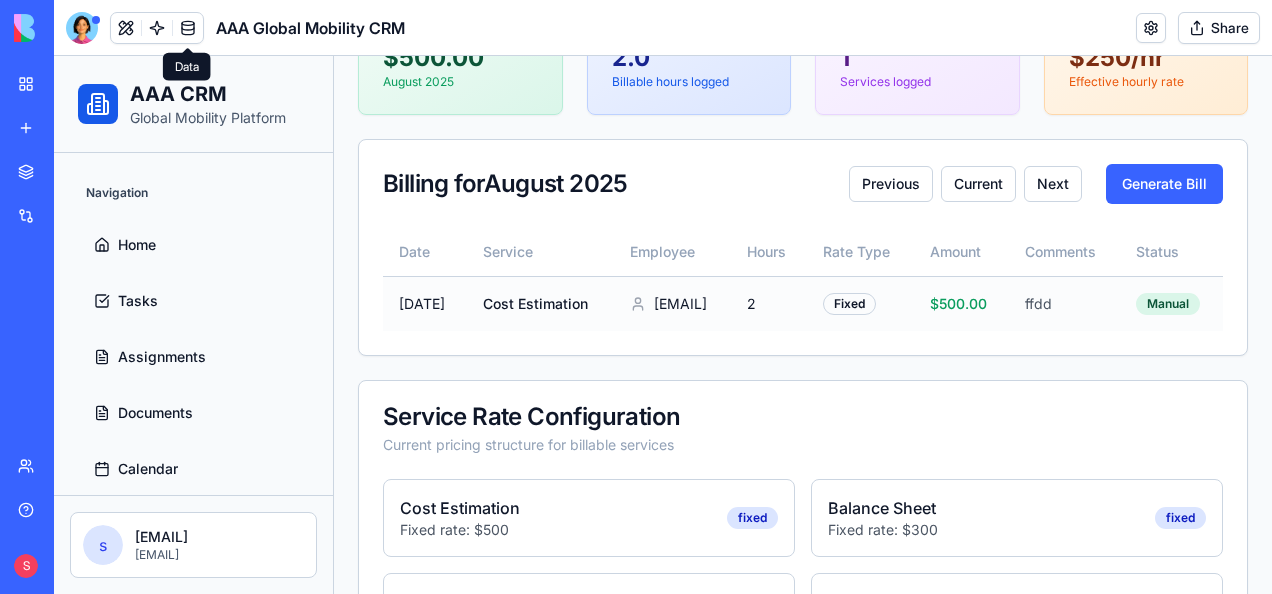 drag, startPoint x: 640, startPoint y: 306, endPoint x: 708, endPoint y: 306, distance: 68 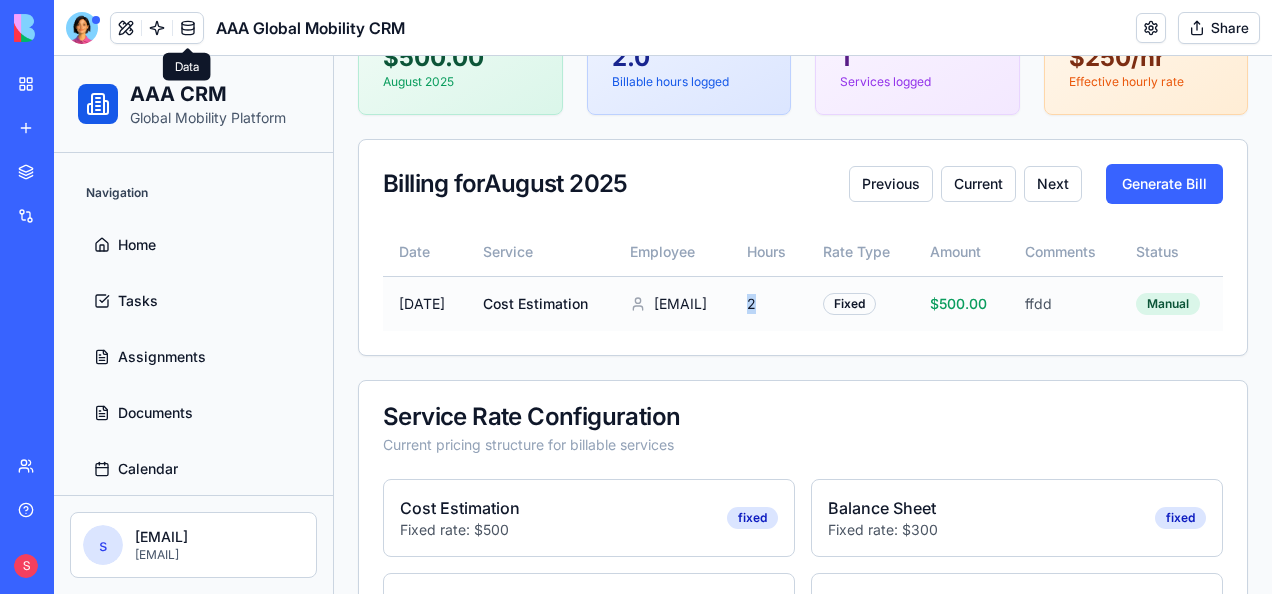 drag, startPoint x: 772, startPoint y: 311, endPoint x: 797, endPoint y: 310, distance: 25.019993 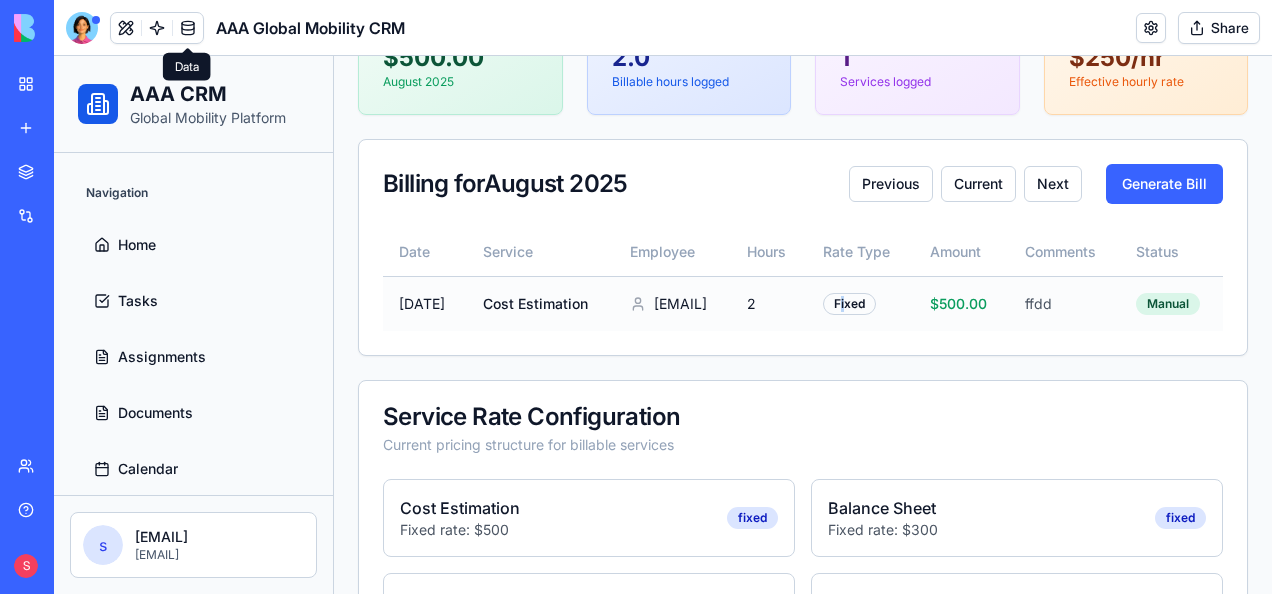 click on "Fixed" at bounding box center (849, 304) 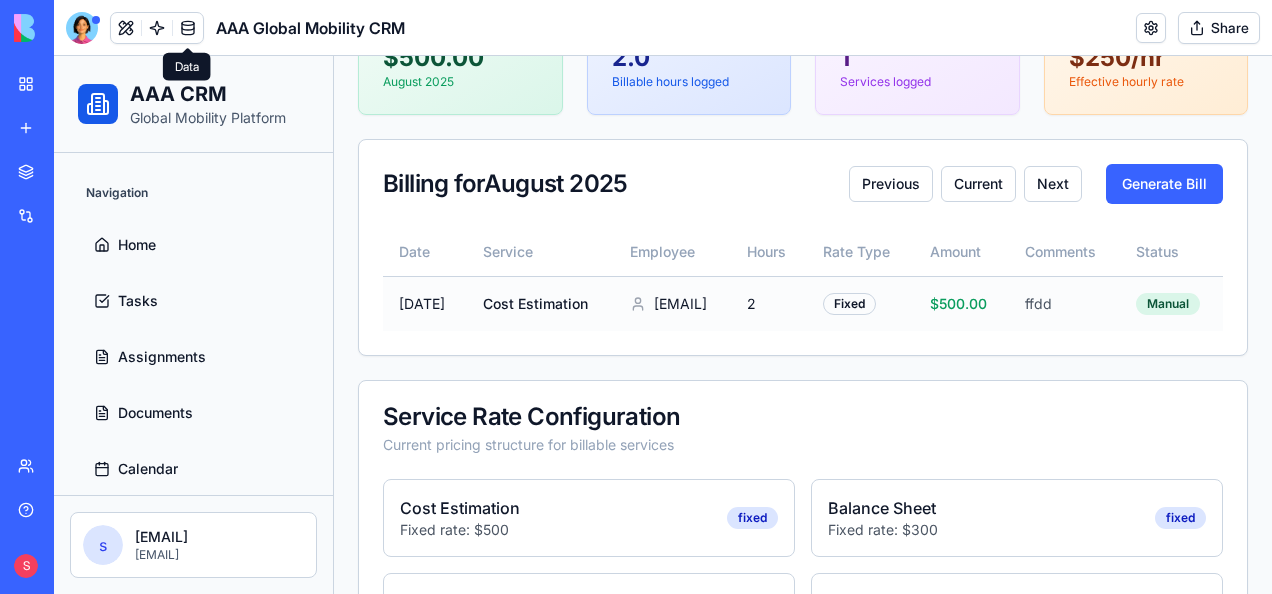 drag, startPoint x: 977, startPoint y: 322, endPoint x: 990, endPoint y: 320, distance: 13.152946 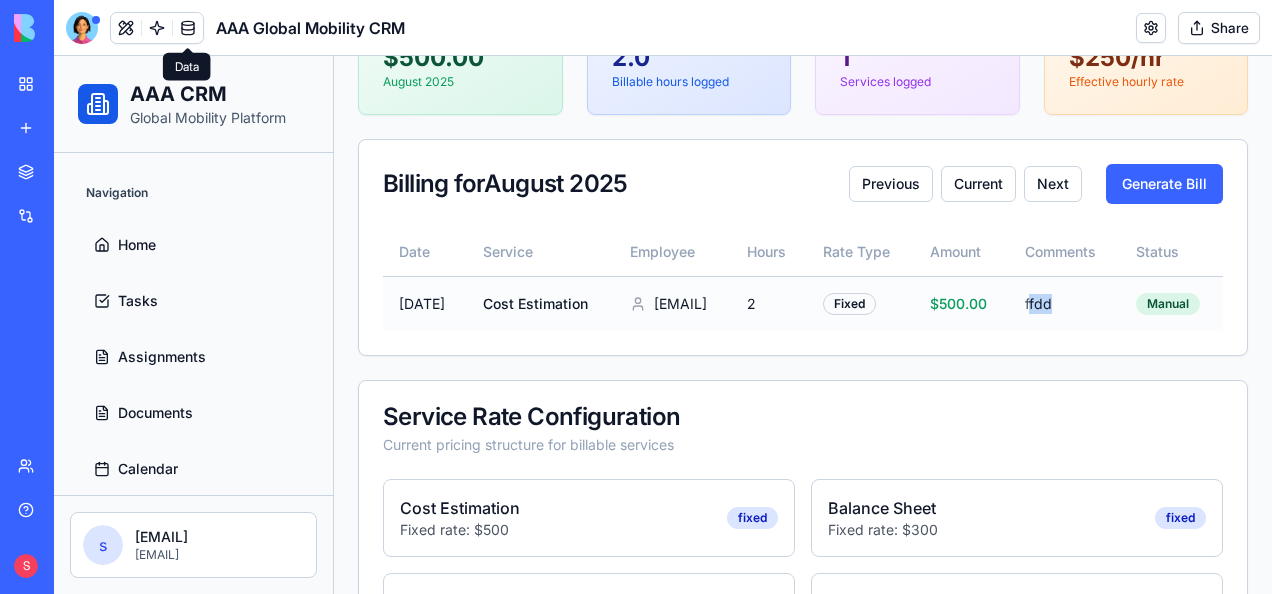 drag, startPoint x: 1029, startPoint y: 305, endPoint x: 1097, endPoint y: 305, distance: 68 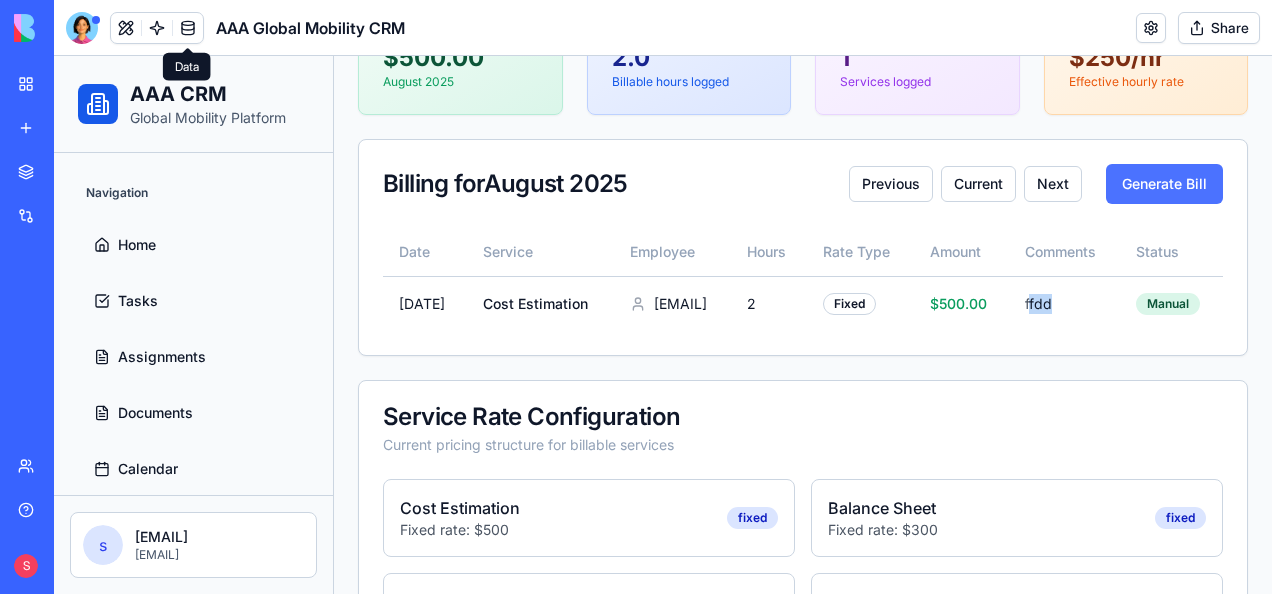 click on "Generate Bill" at bounding box center (1164, 184) 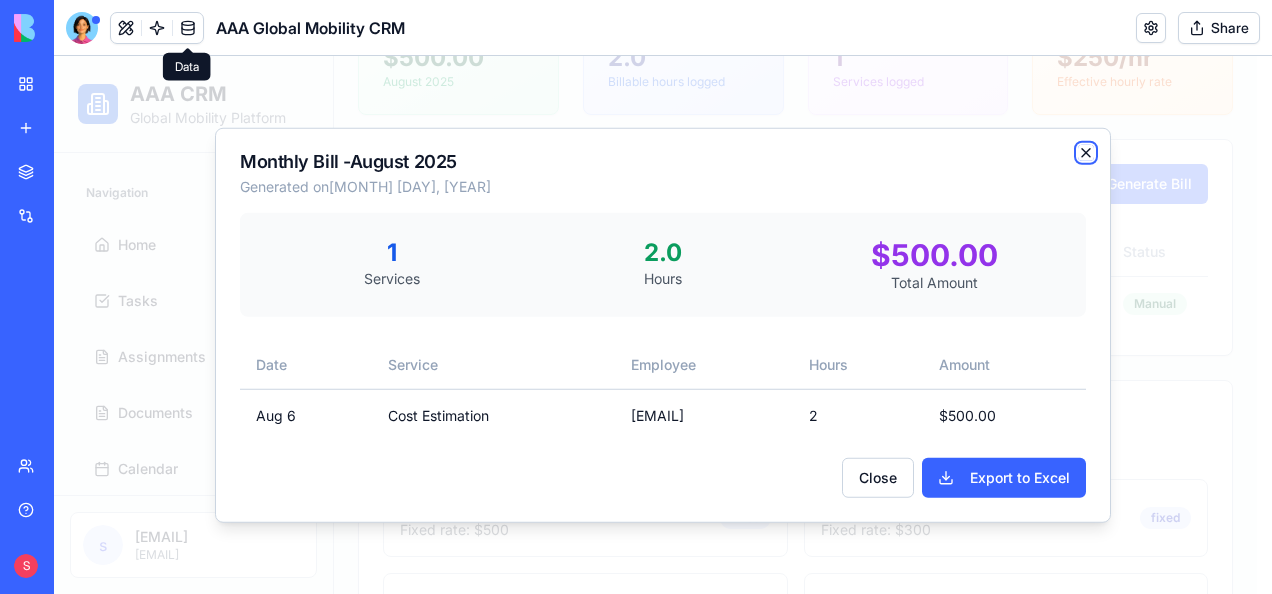 click 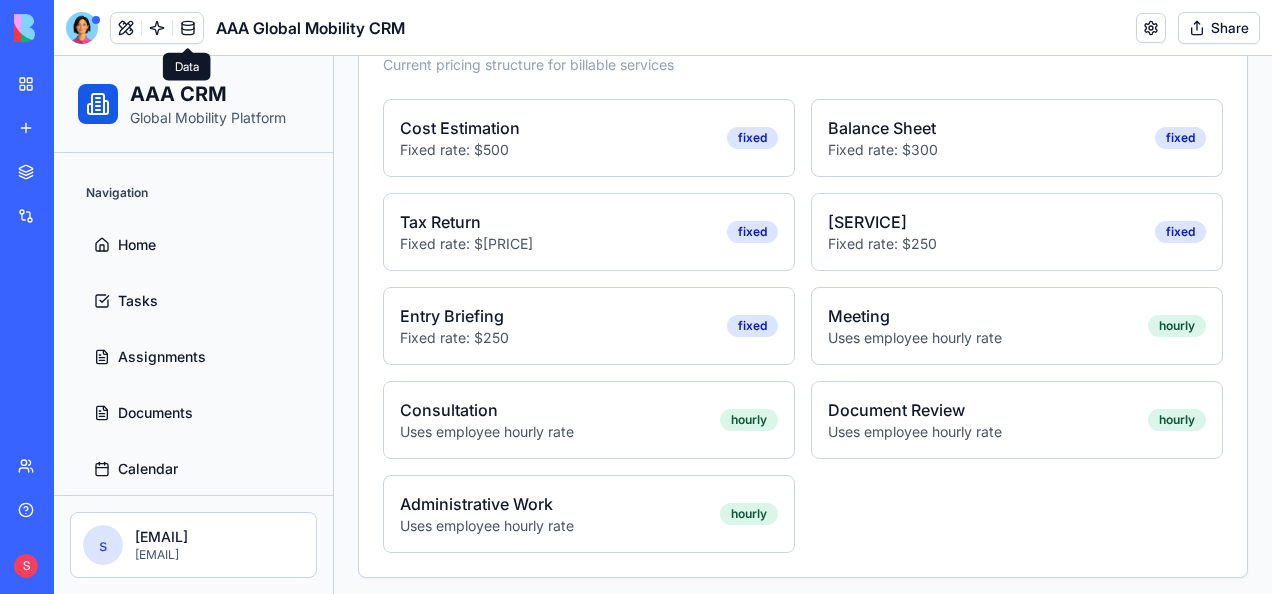 scroll, scrollTop: 656, scrollLeft: 0, axis: vertical 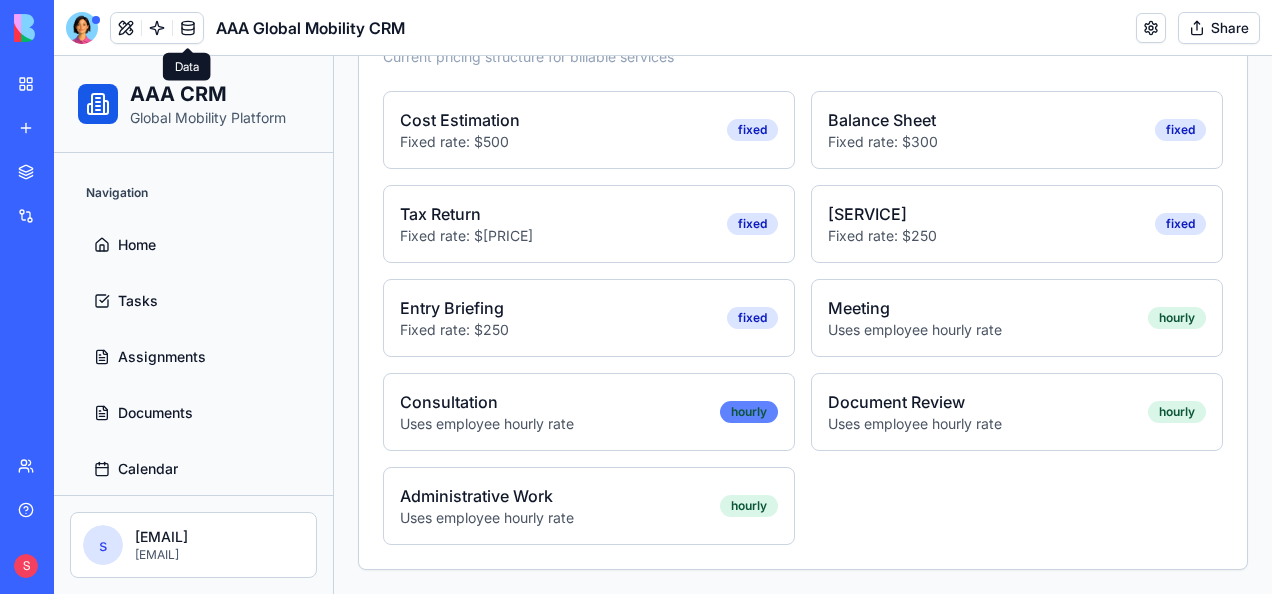 click on "hourly" at bounding box center [749, 412] 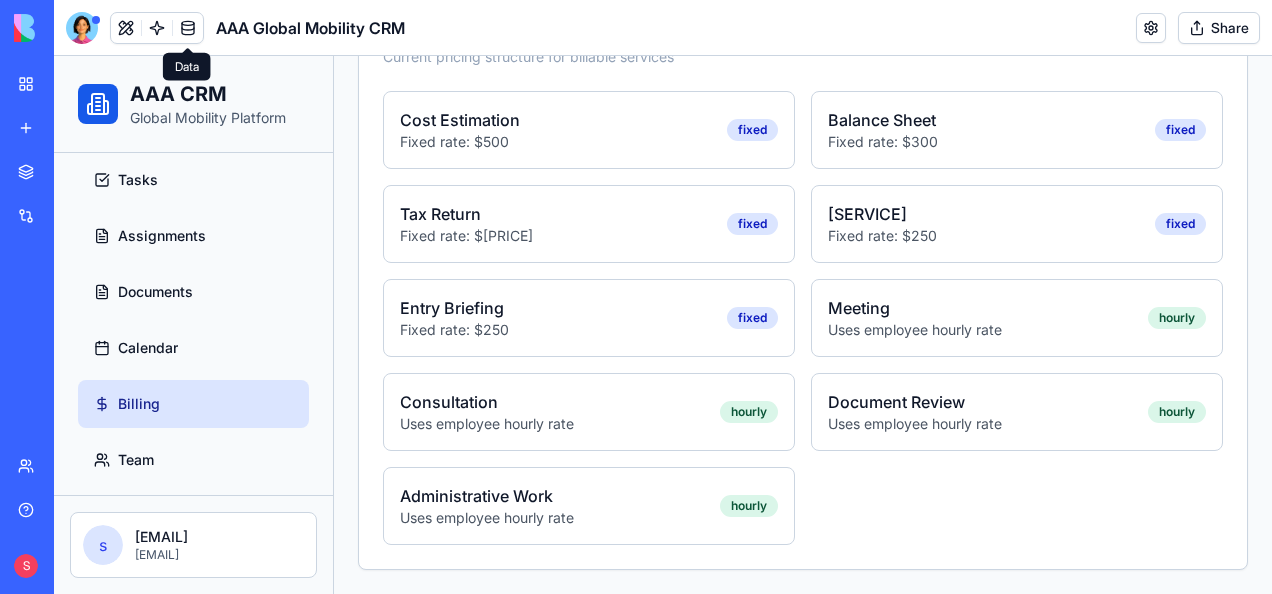 scroll, scrollTop: 132, scrollLeft: 0, axis: vertical 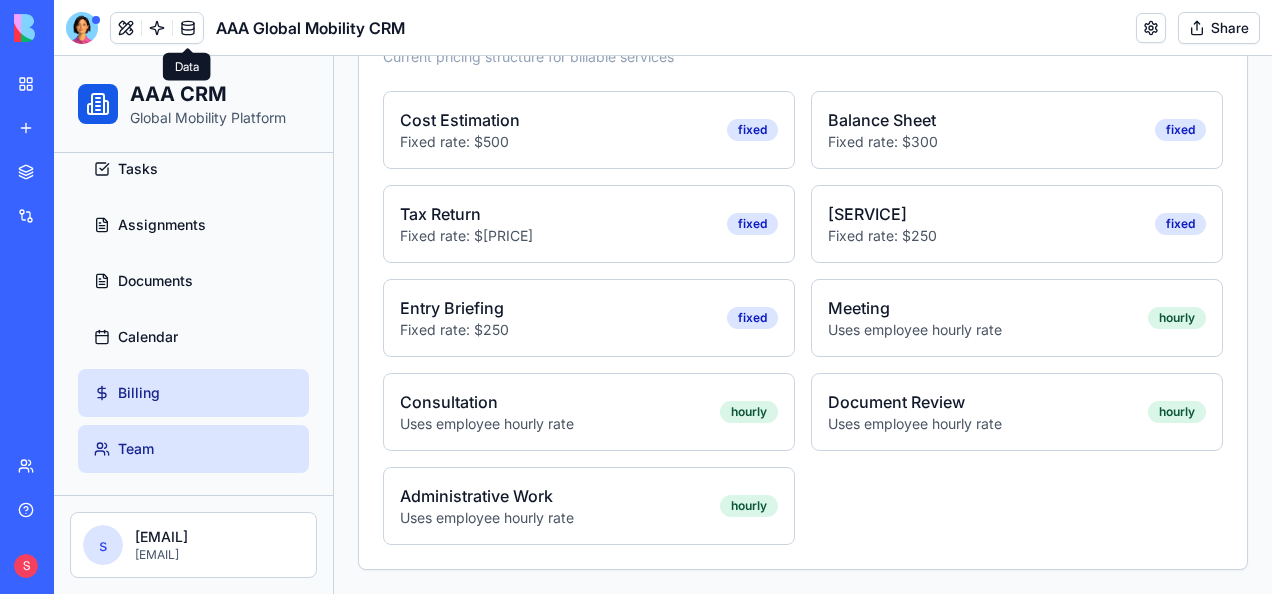 click on "Team" at bounding box center (193, 449) 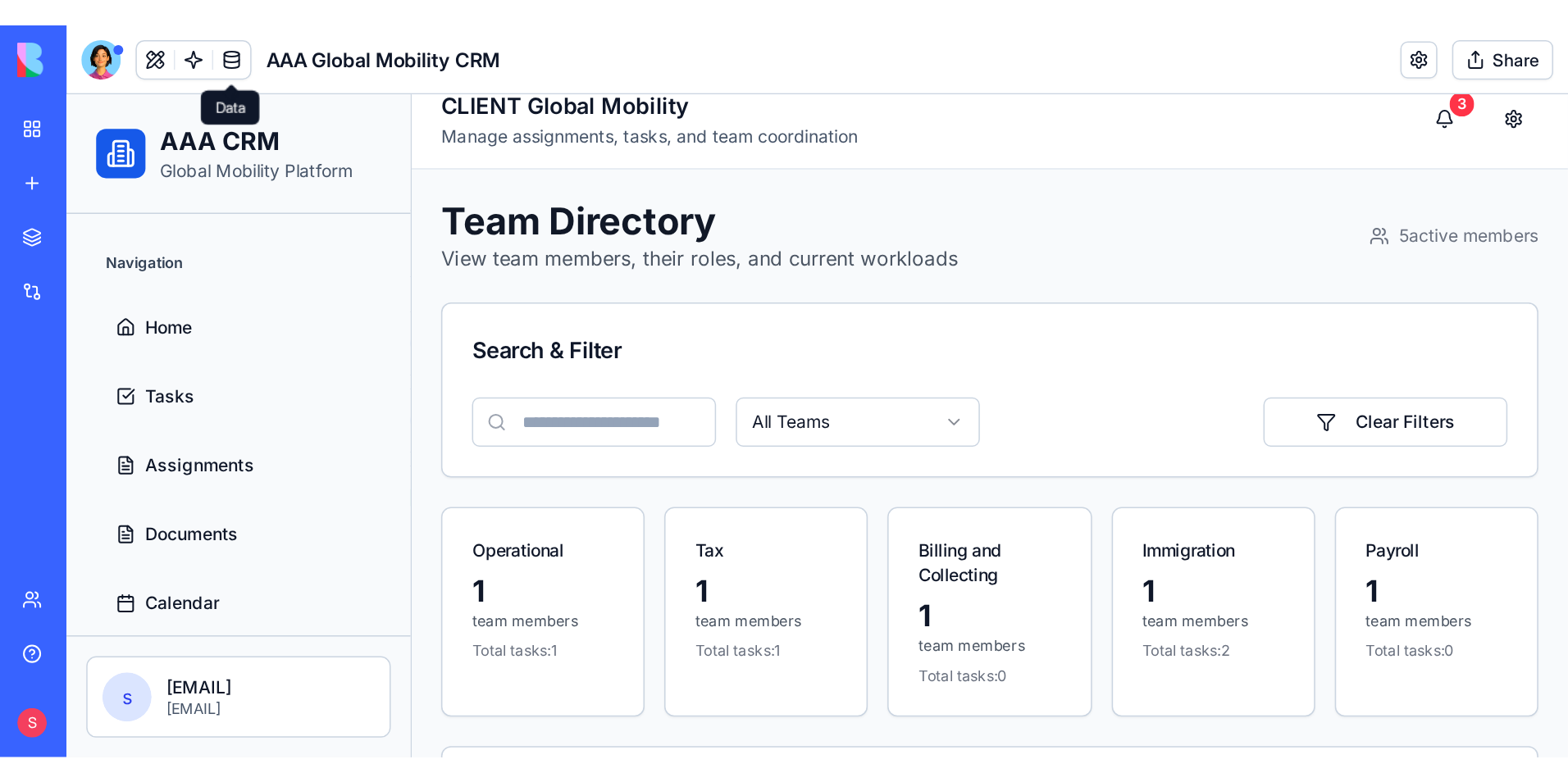 scroll, scrollTop: 0, scrollLeft: 0, axis: both 